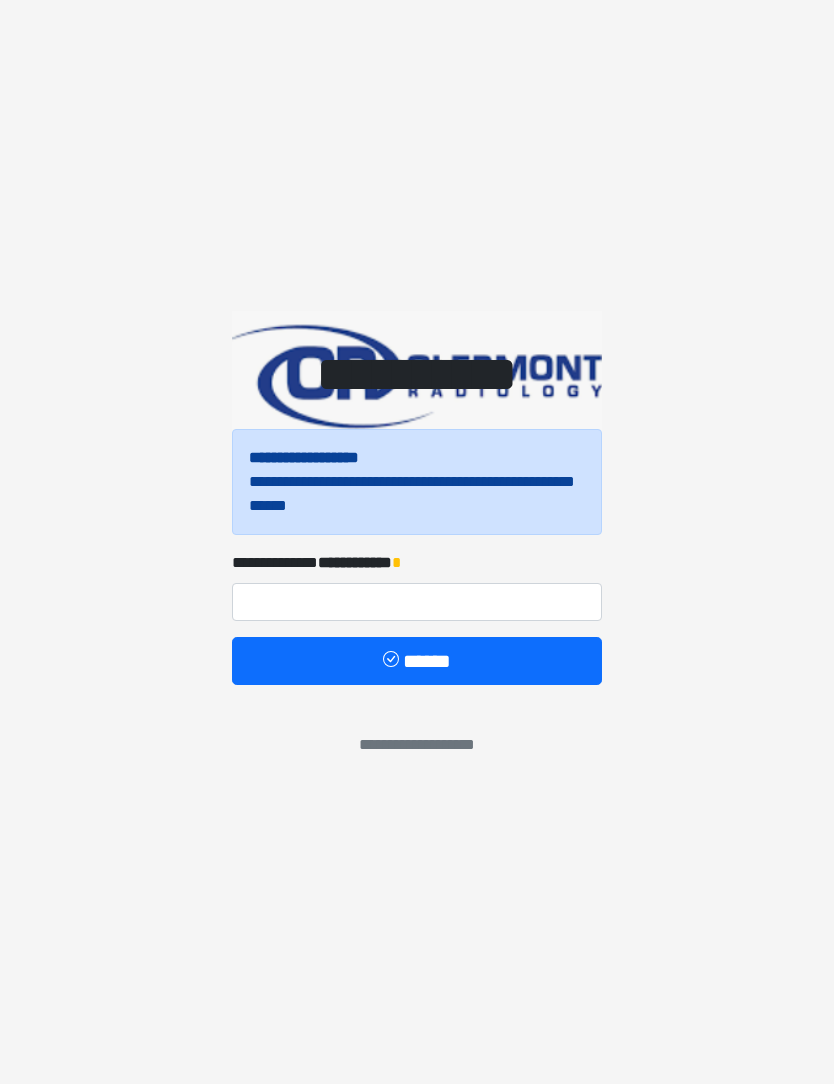 scroll, scrollTop: 0, scrollLeft: 0, axis: both 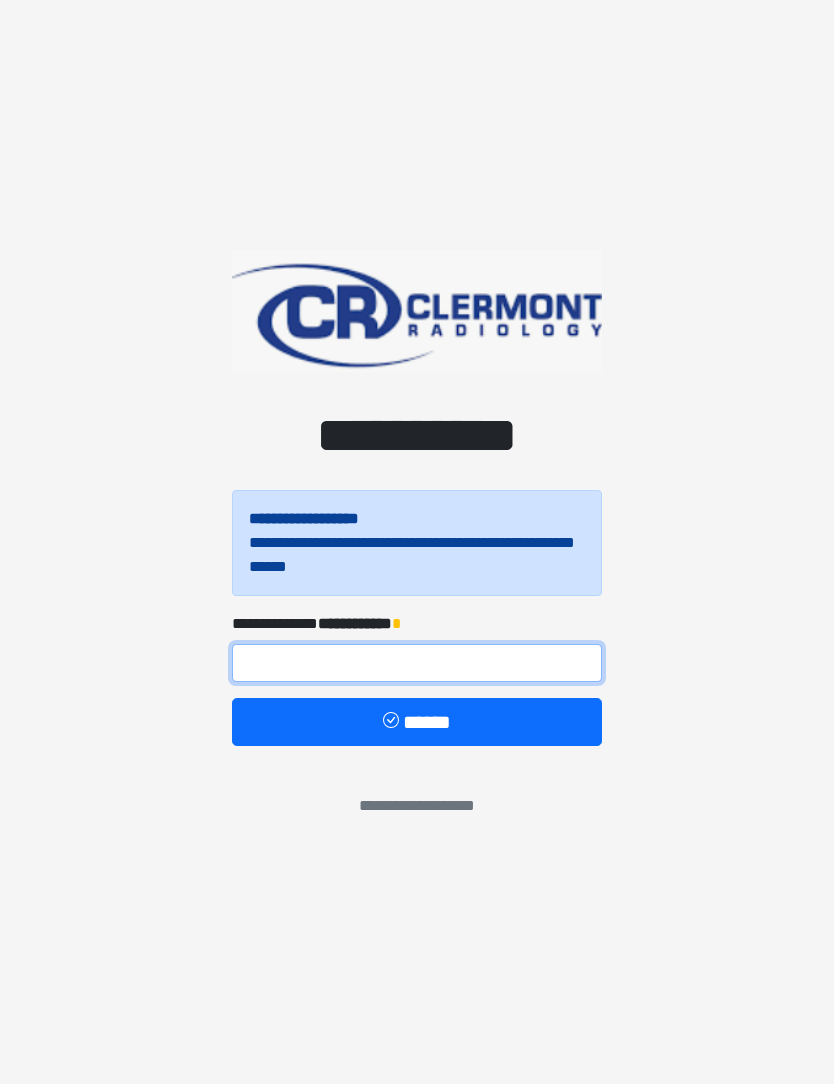 click at bounding box center (417, 663) 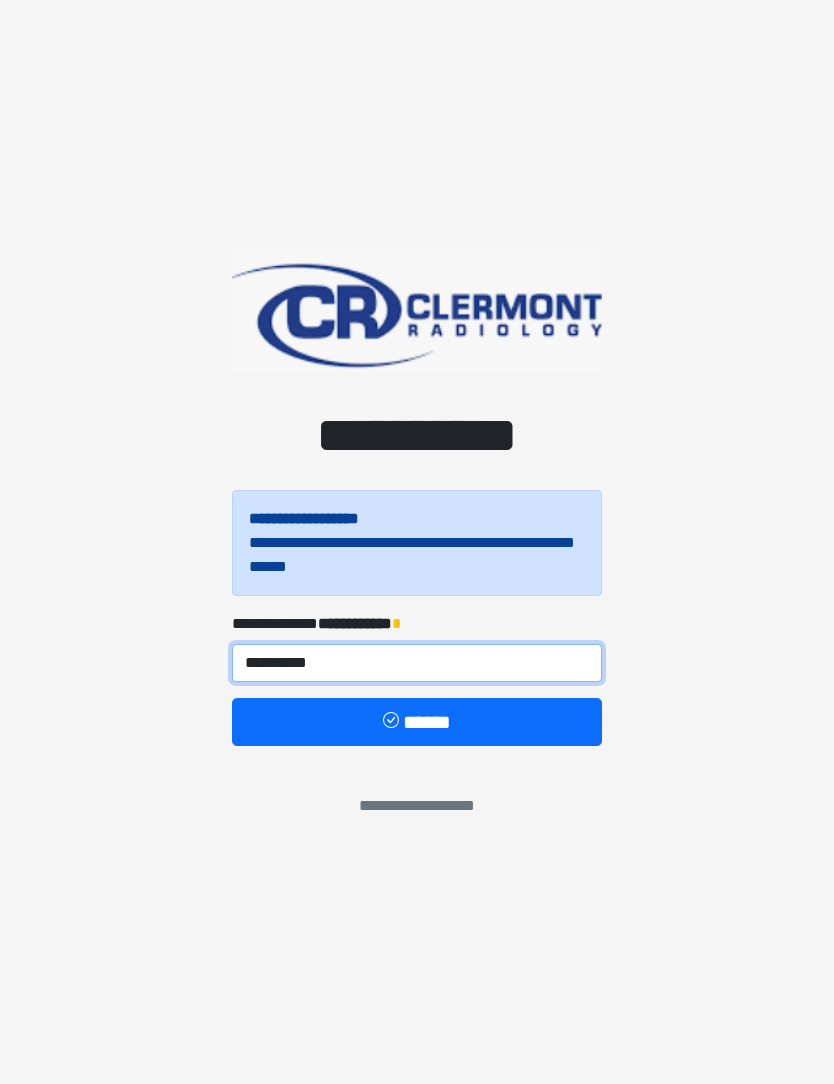 type on "**********" 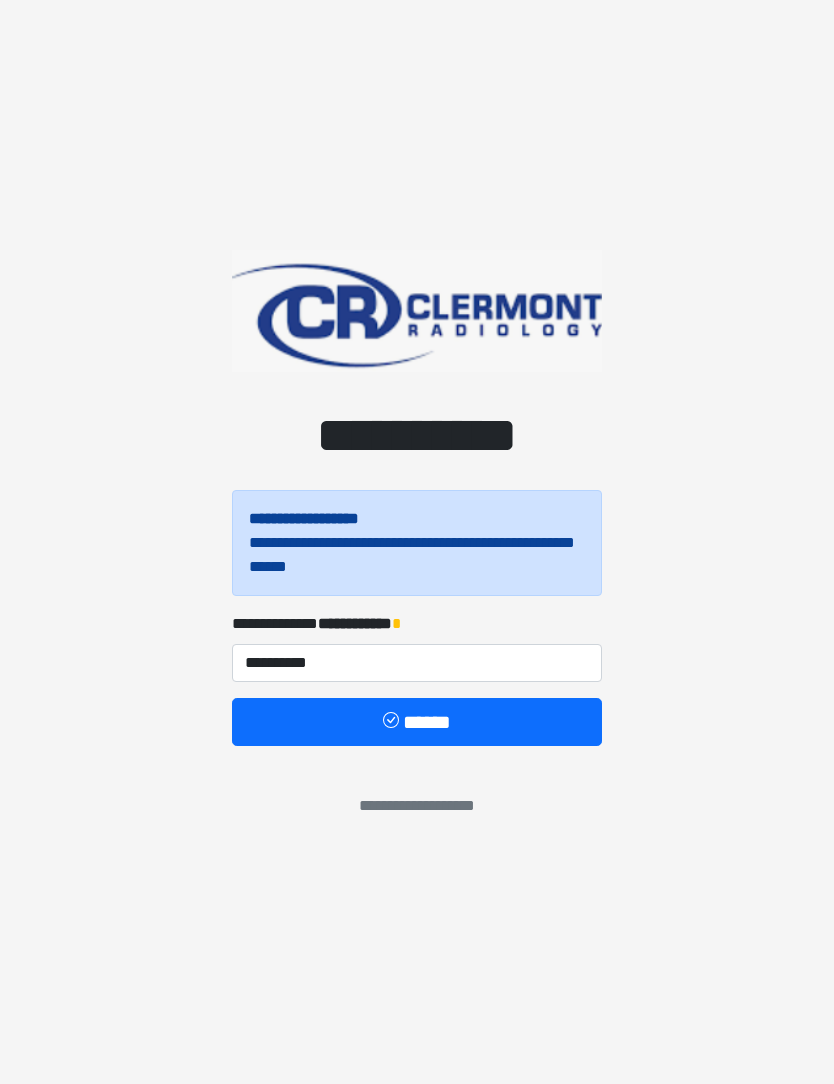 click on "******" at bounding box center (417, 722) 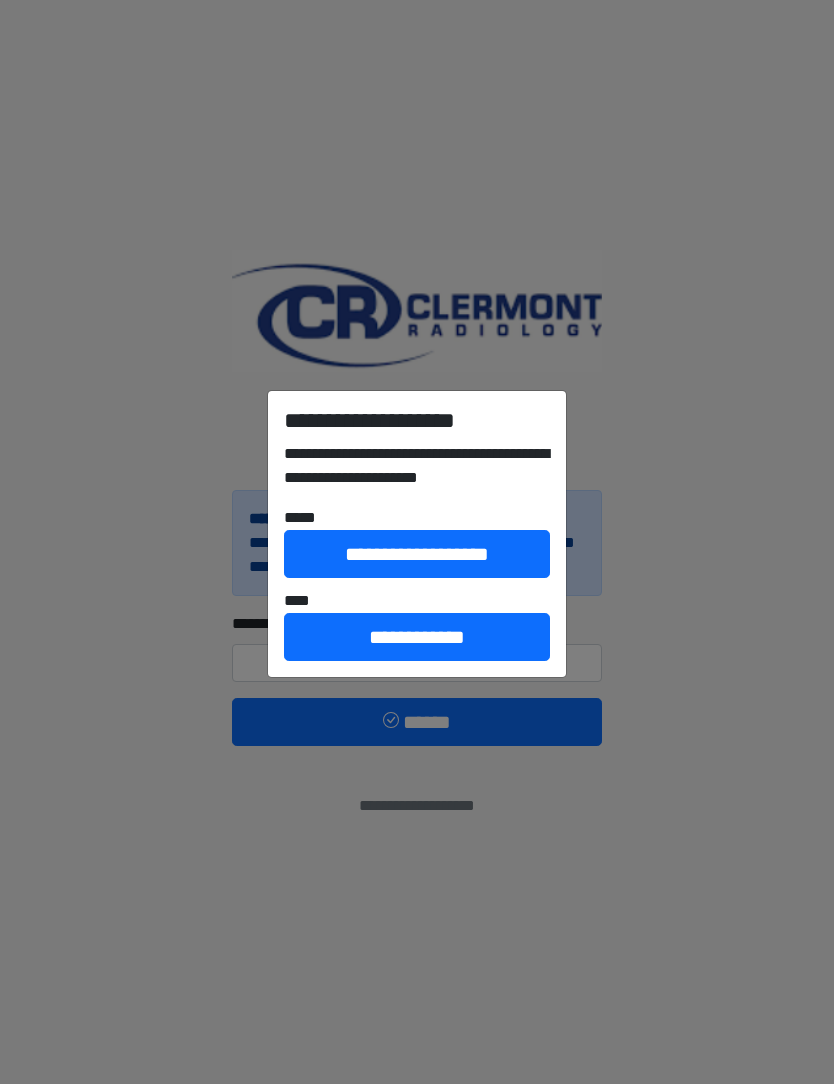 click on "**********" at bounding box center [417, 637] 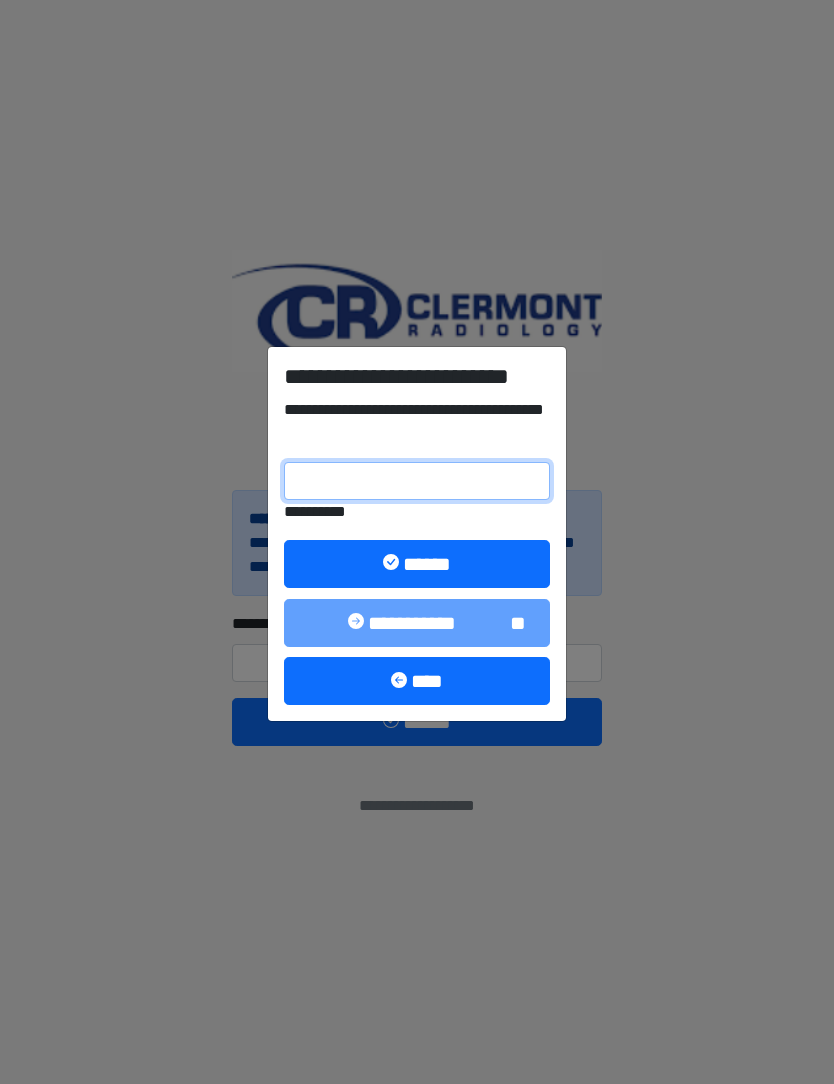 click on "**********" at bounding box center [417, 481] 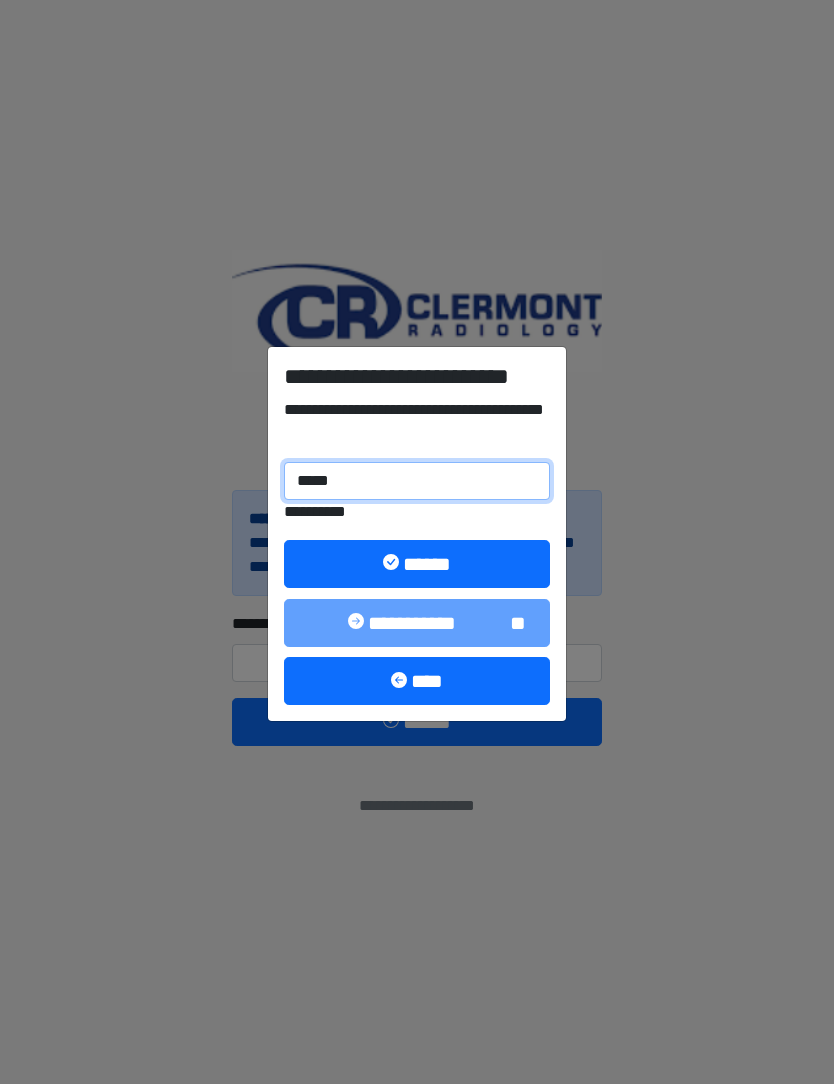 type on "******" 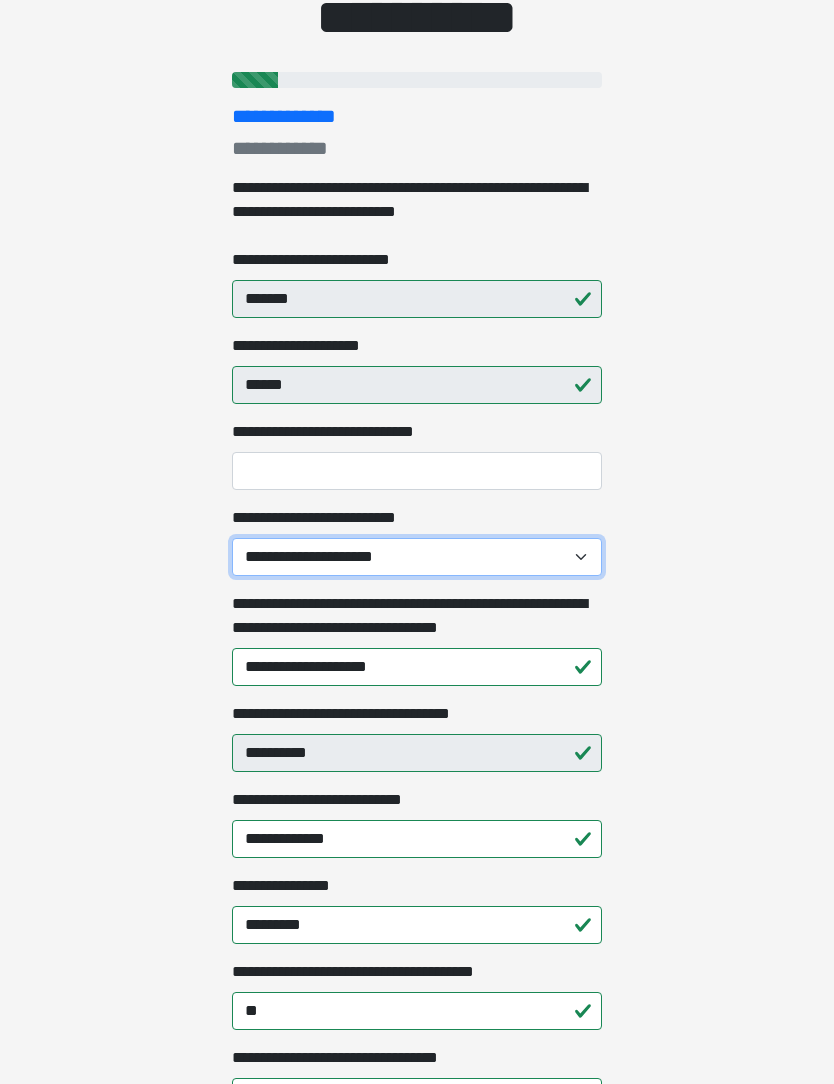 click on "**********" at bounding box center [417, 558] 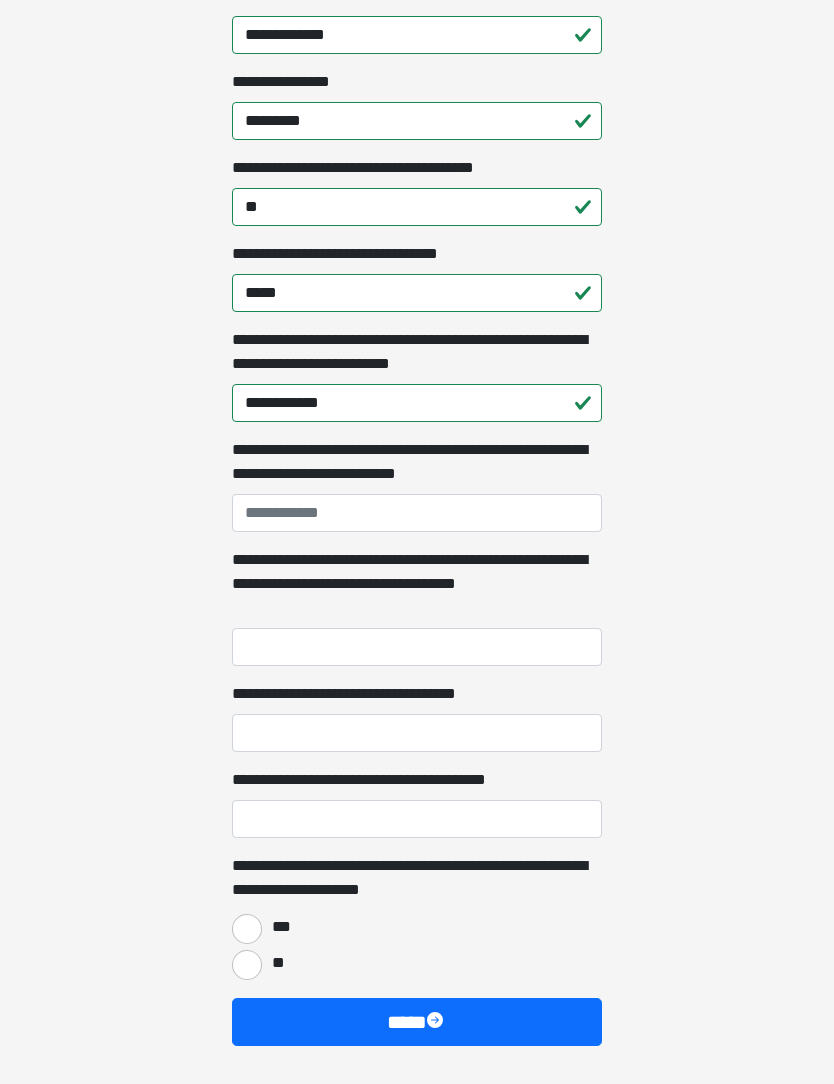 scroll, scrollTop: 1026, scrollLeft: 0, axis: vertical 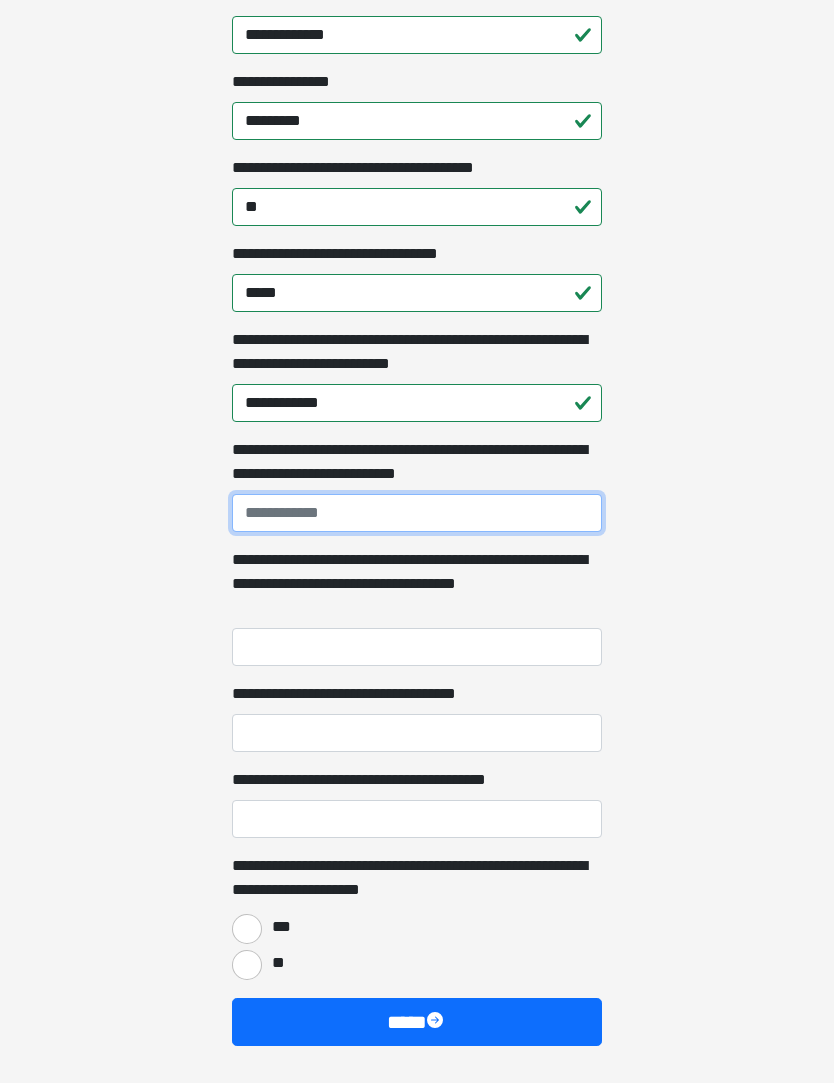 click on "**********" at bounding box center (417, 514) 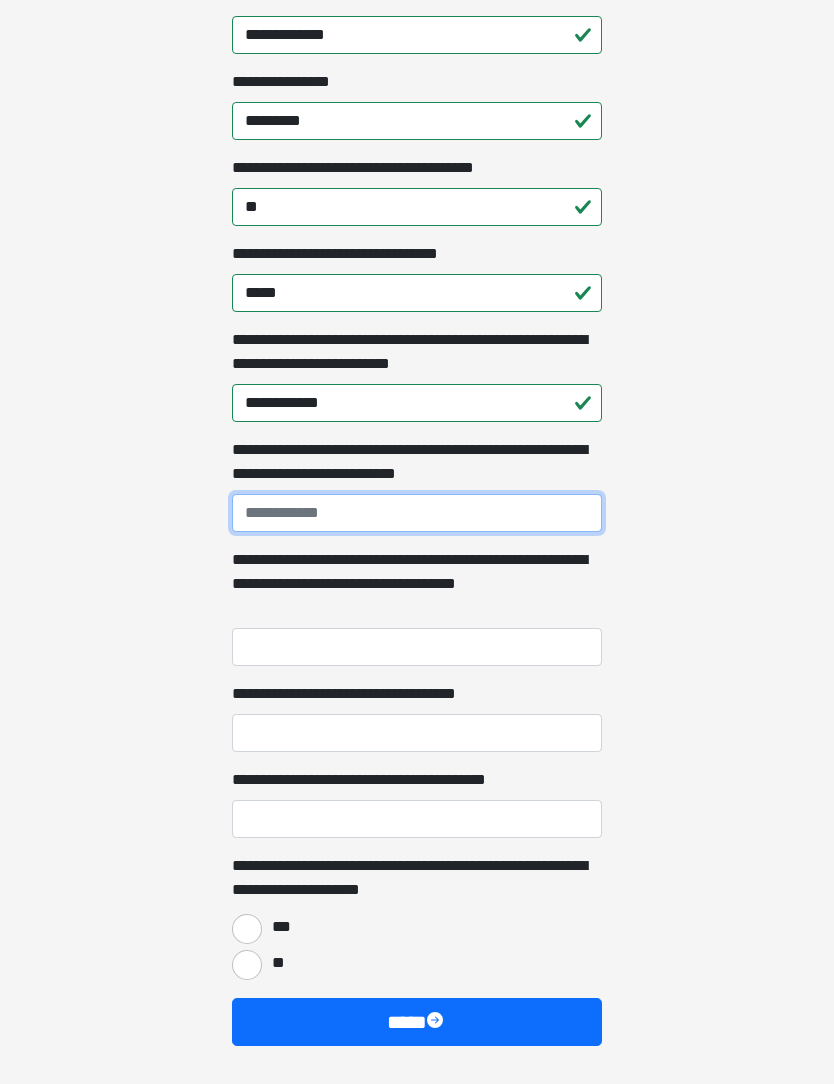 type on "**********" 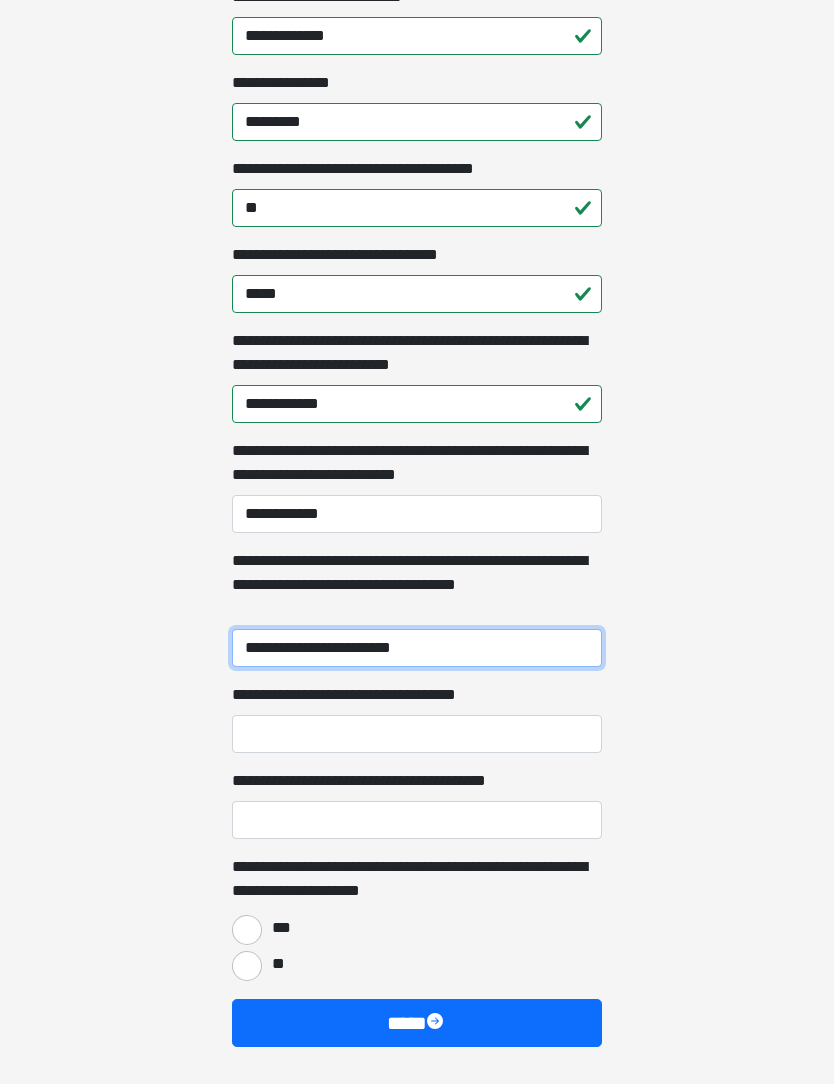 type on "**********" 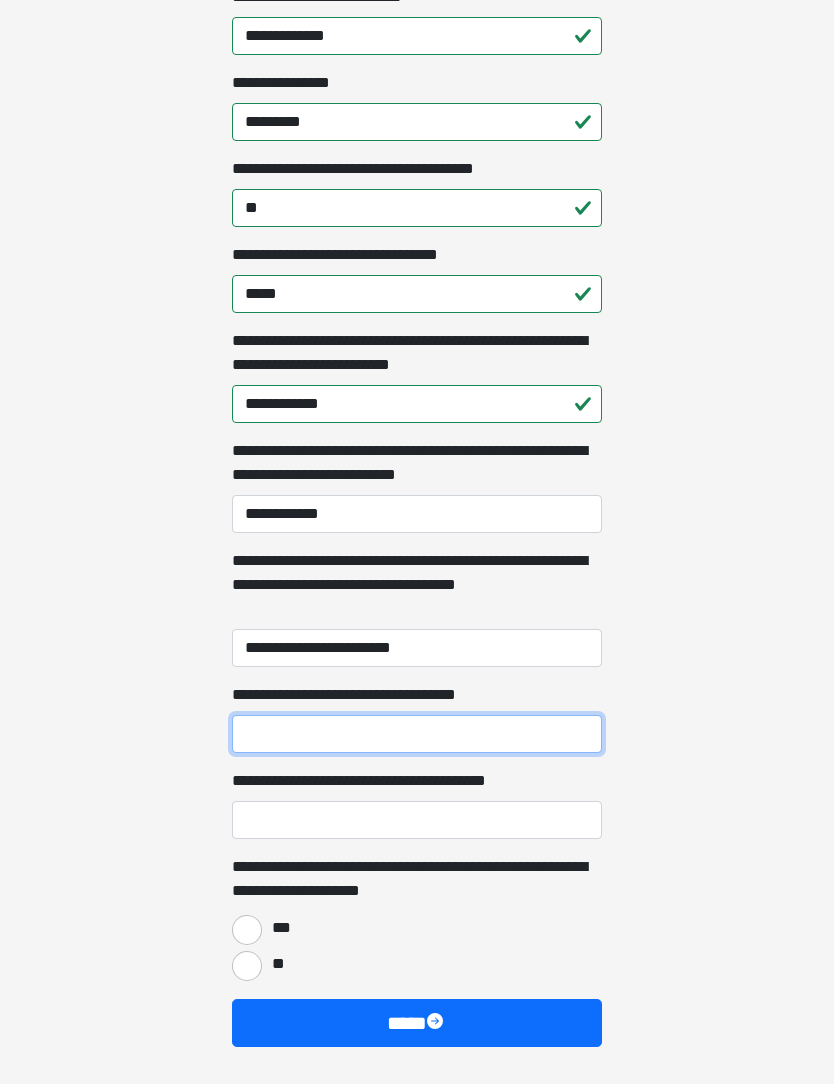 click on "**********" at bounding box center [417, 734] 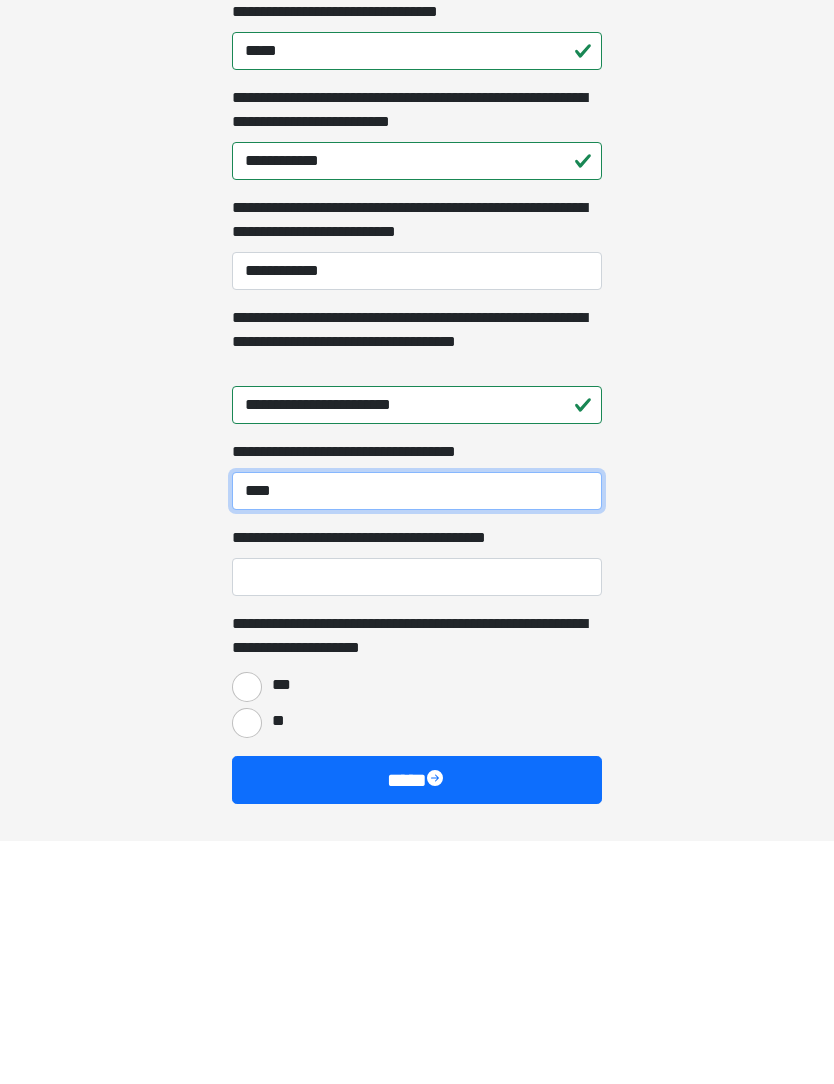 type on "***" 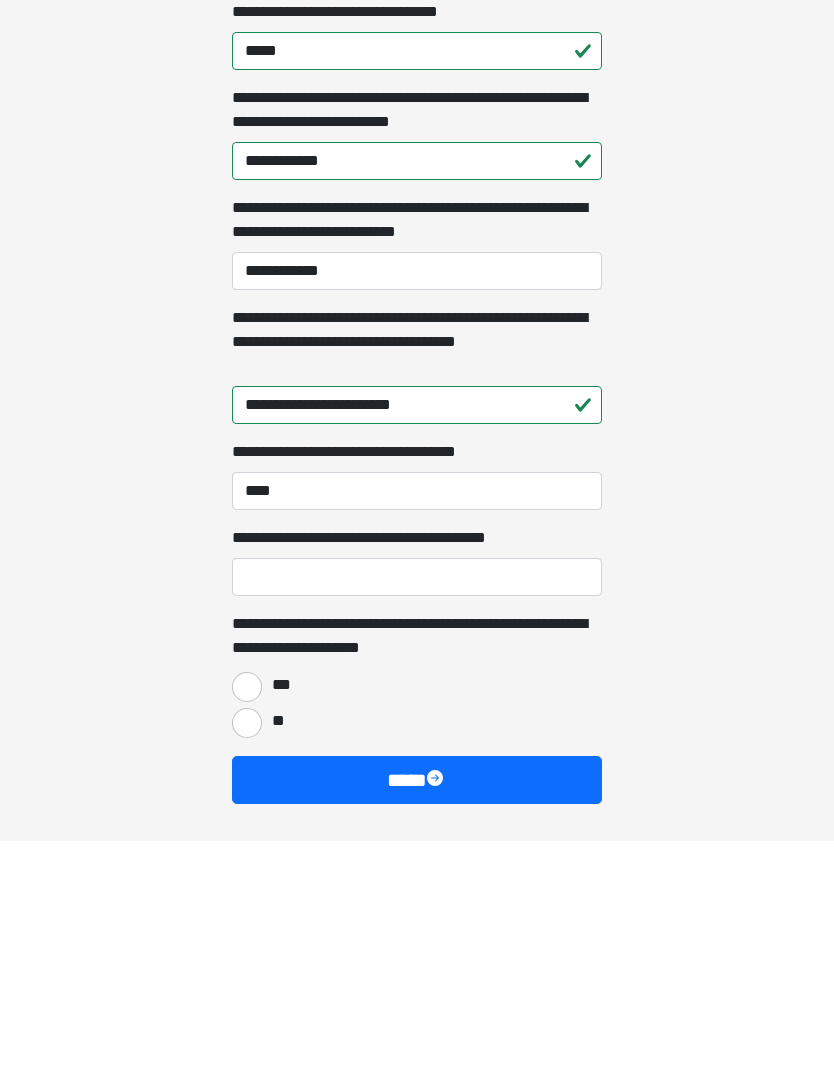 click on "***" at bounding box center (247, 930) 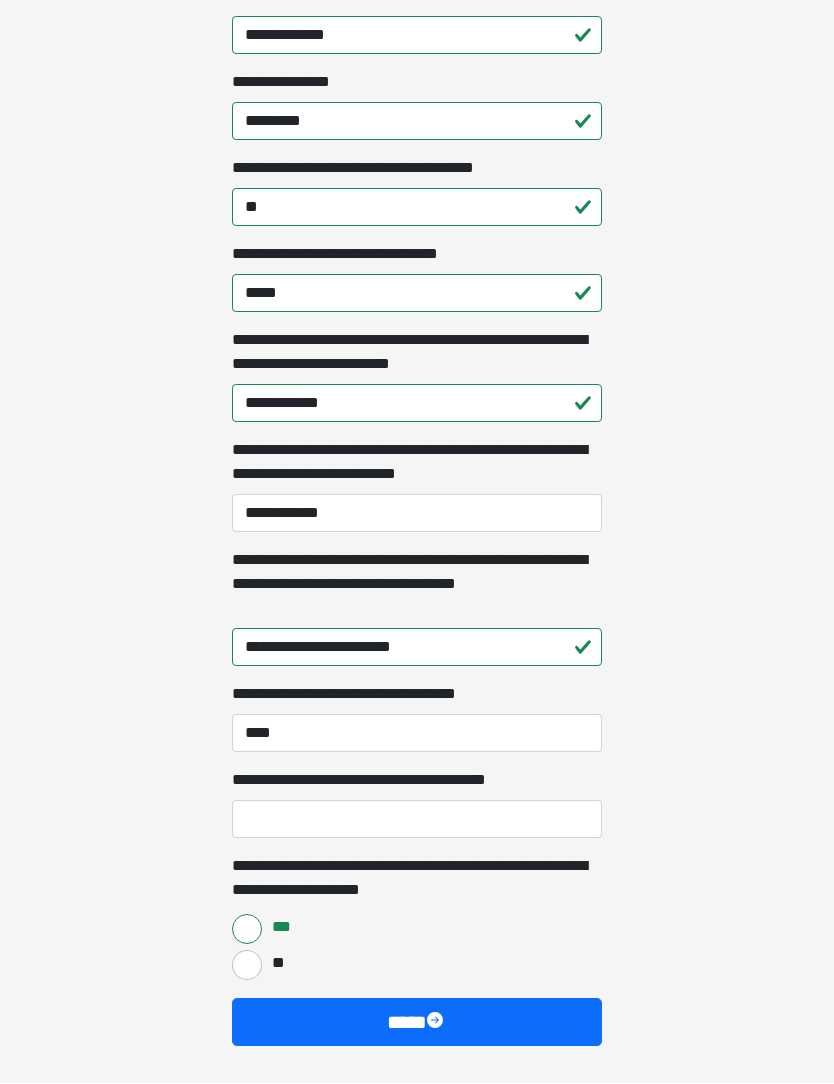 click at bounding box center [437, 1023] 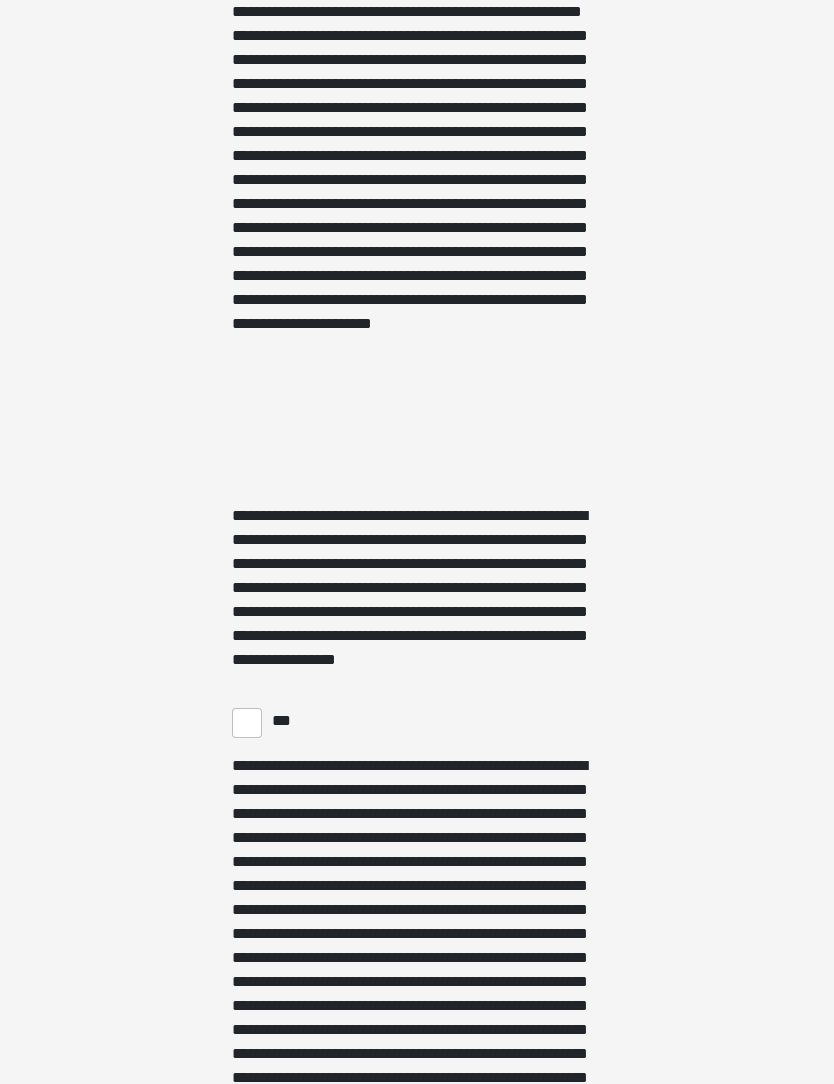 scroll, scrollTop: 5072, scrollLeft: 0, axis: vertical 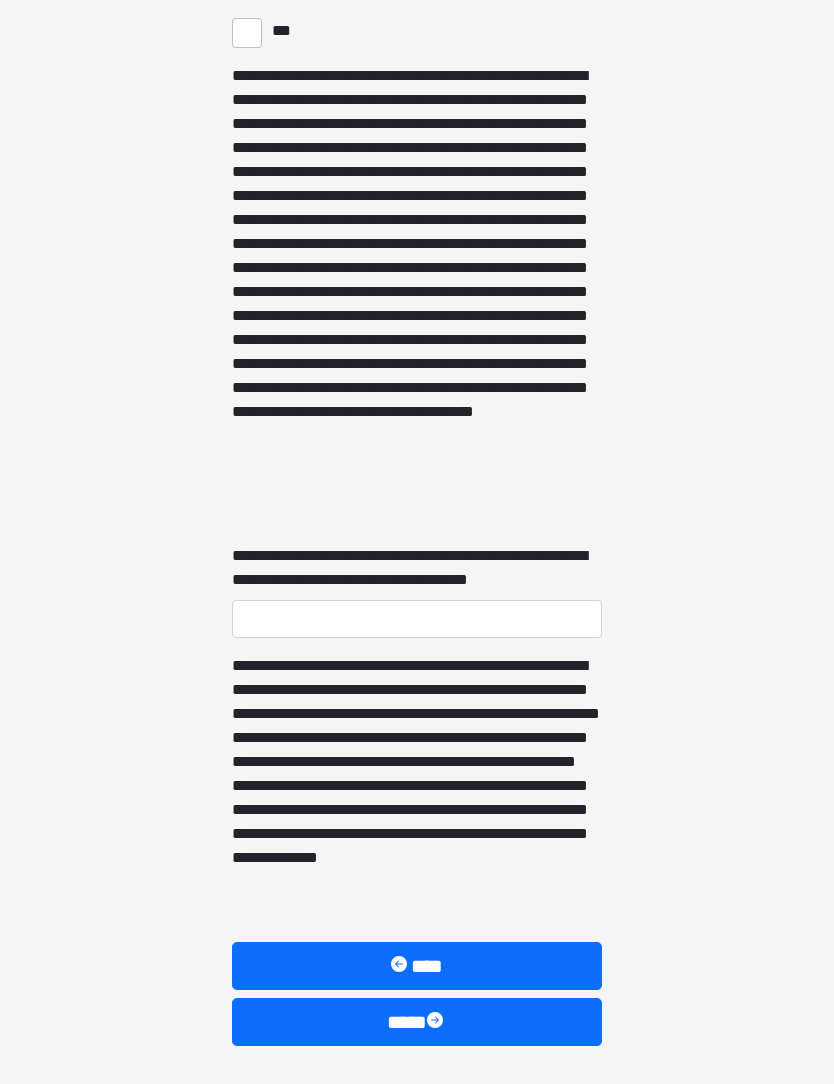 click at bounding box center [437, 1023] 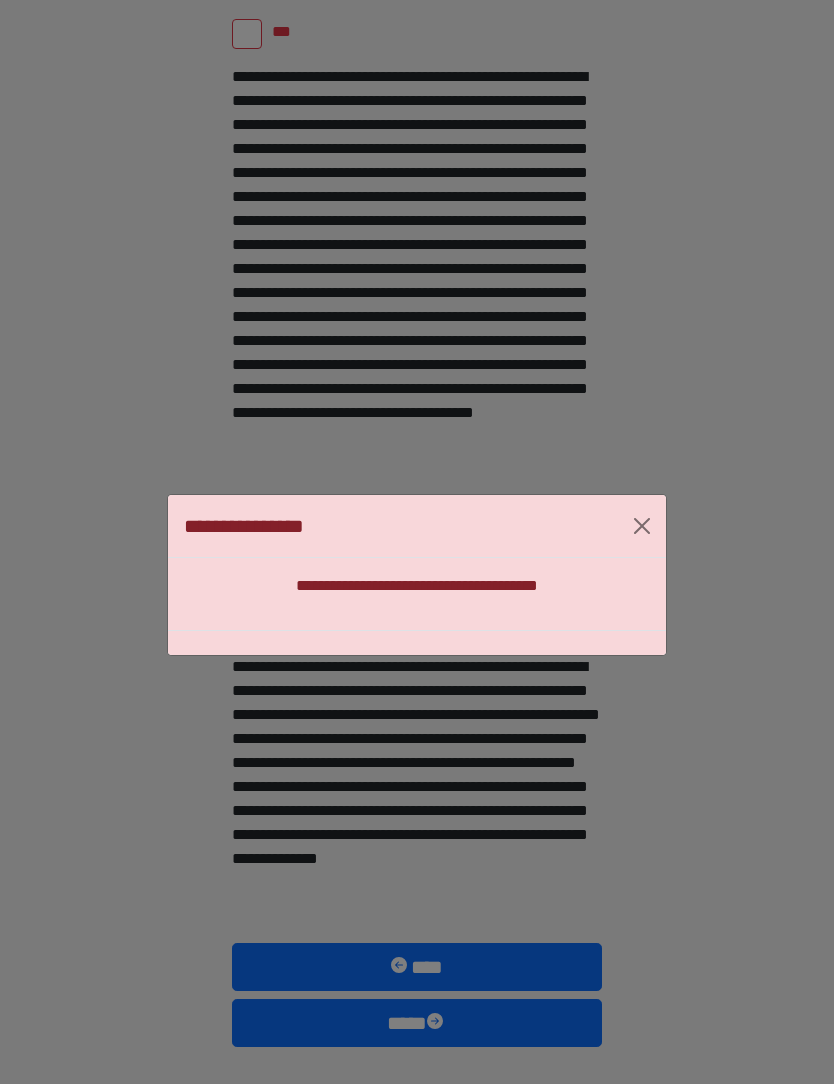 click at bounding box center [642, 526] 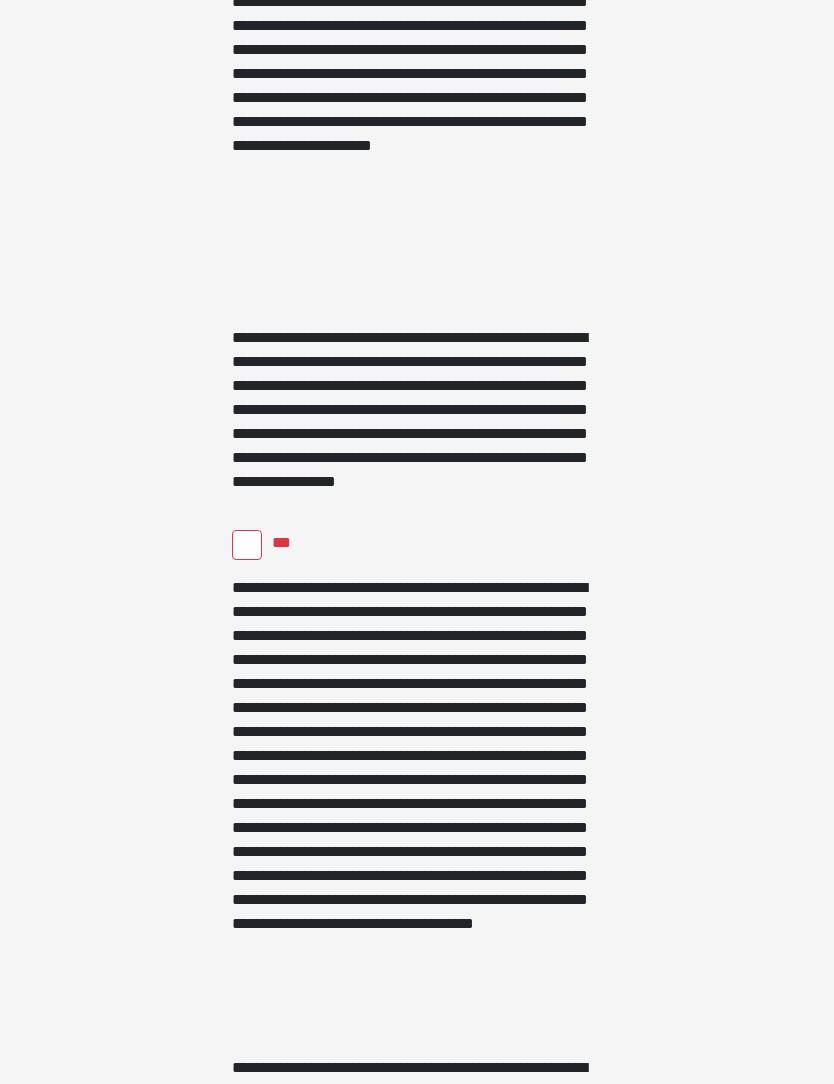 click on "***" at bounding box center [247, 545] 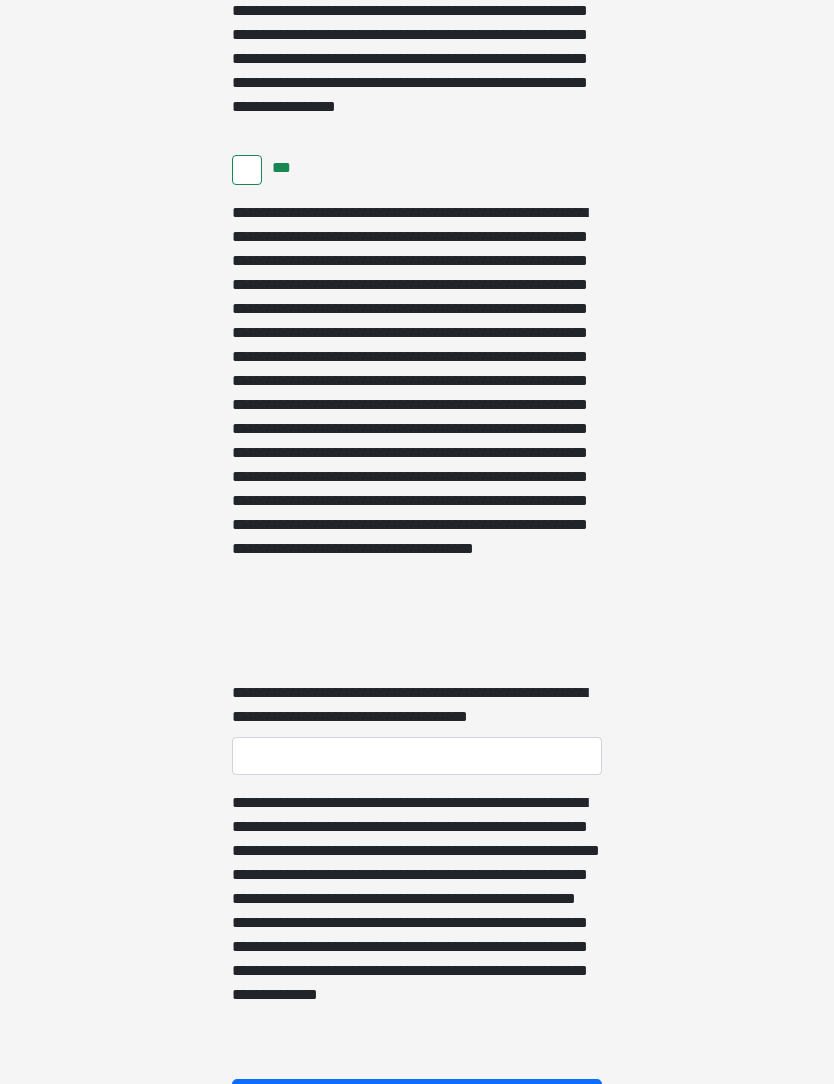 scroll, scrollTop: 5072, scrollLeft: 0, axis: vertical 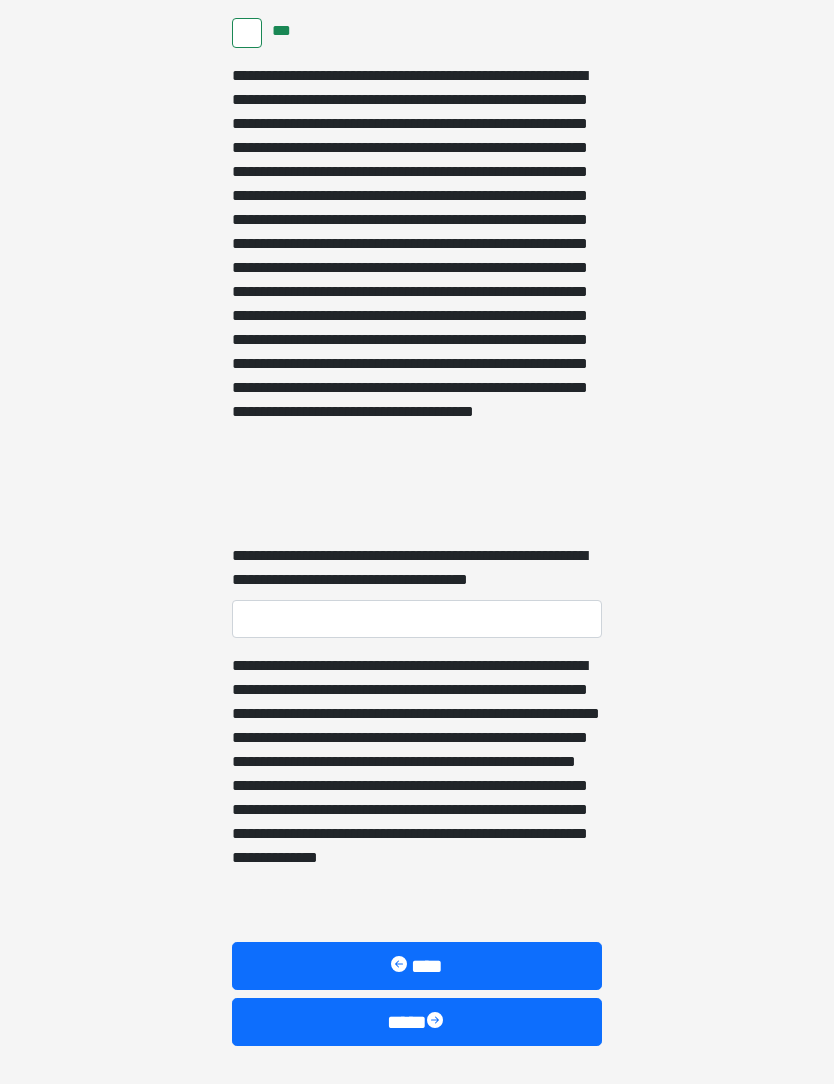 click on "****" at bounding box center [417, 1023] 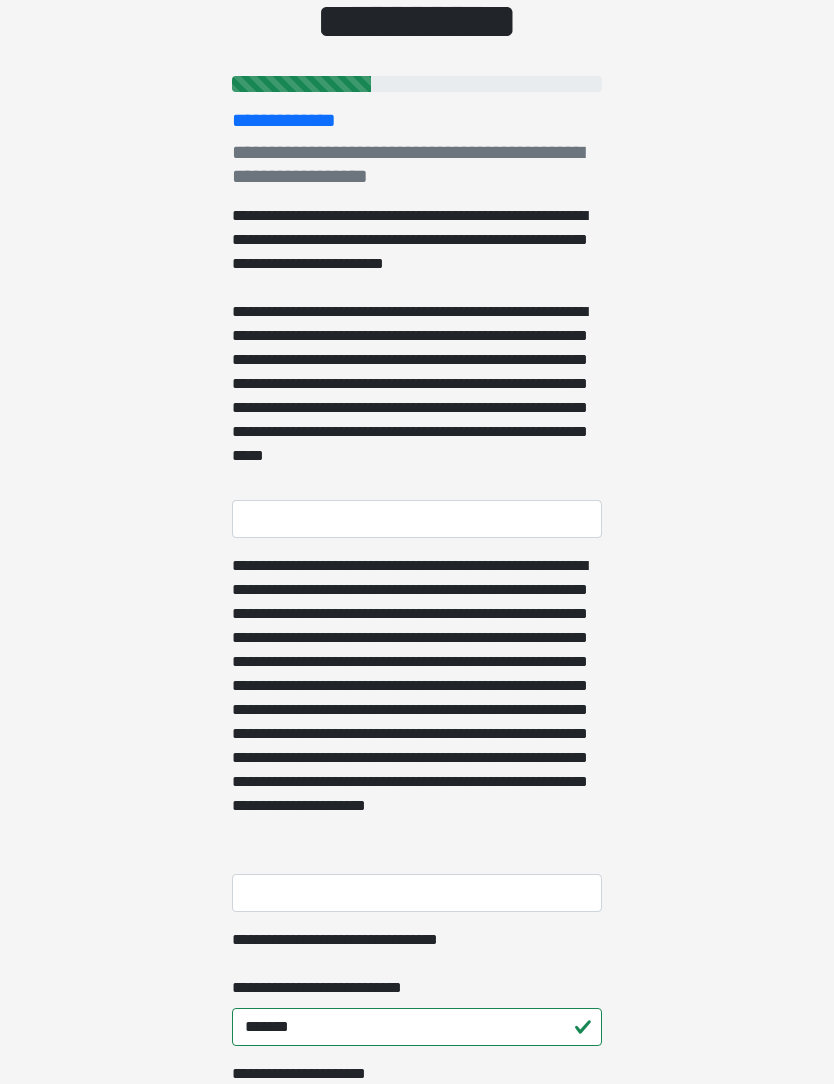 scroll, scrollTop: 219, scrollLeft: 0, axis: vertical 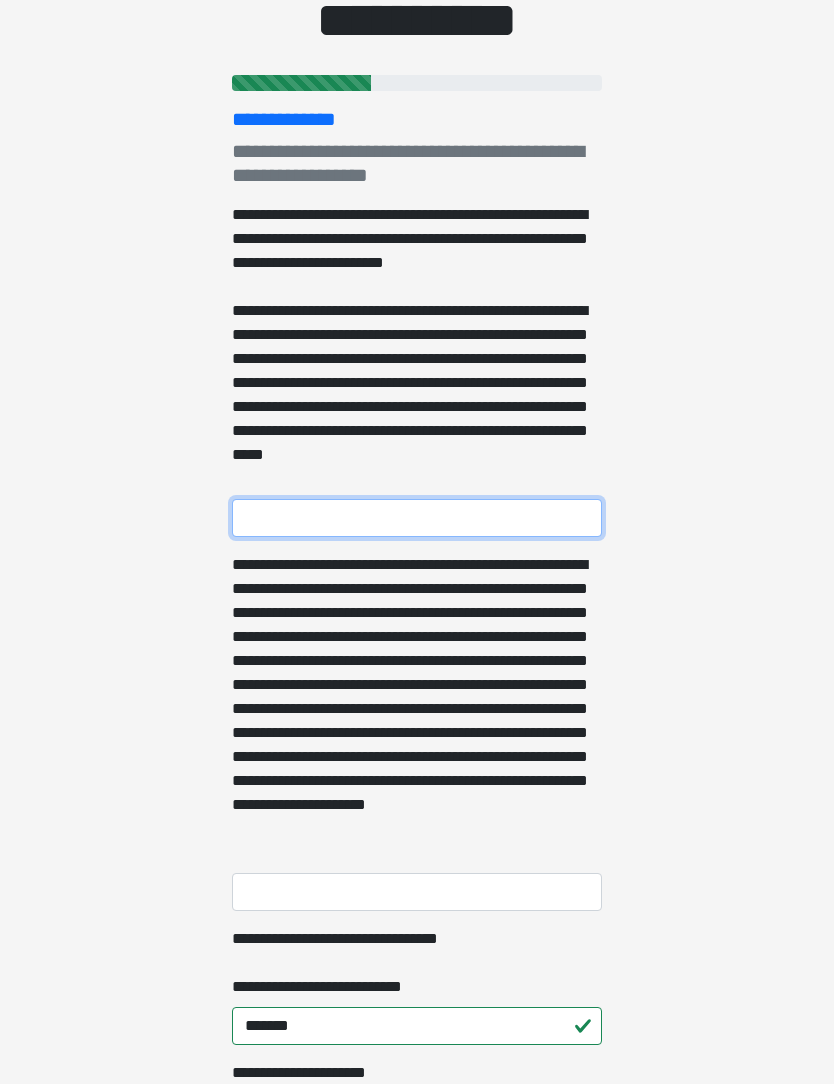 click on "**********" at bounding box center [417, 519] 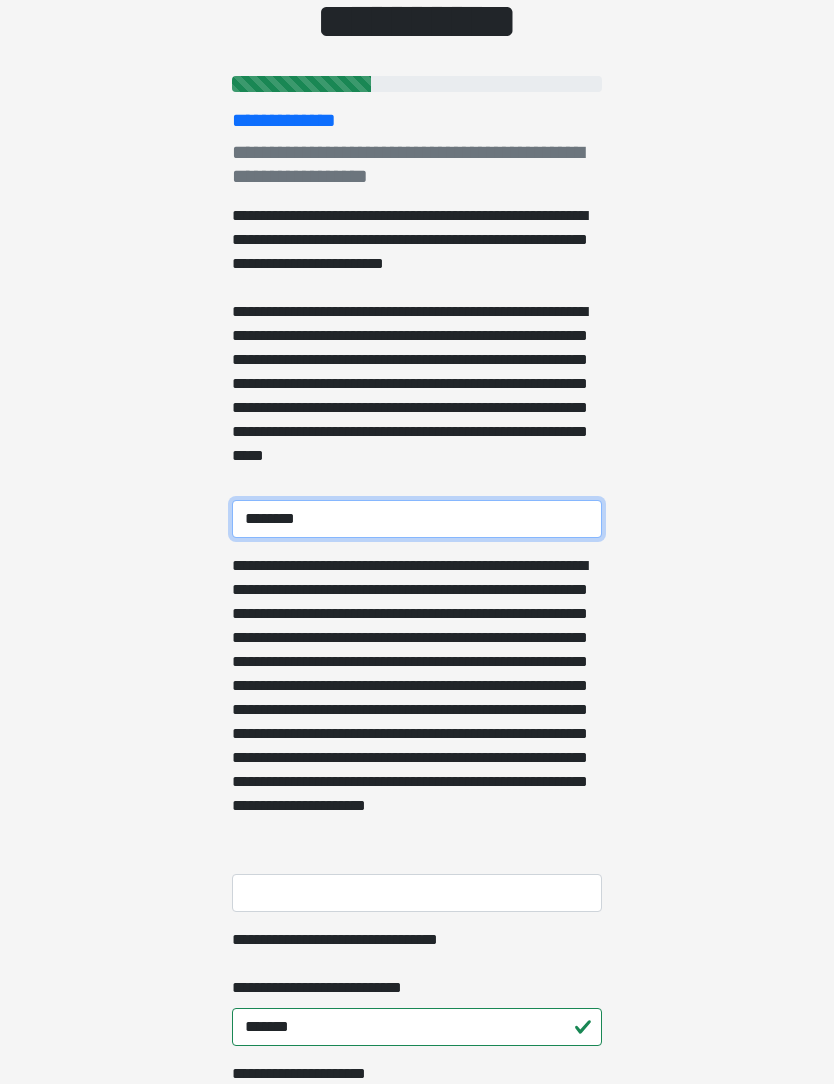 type on "*********" 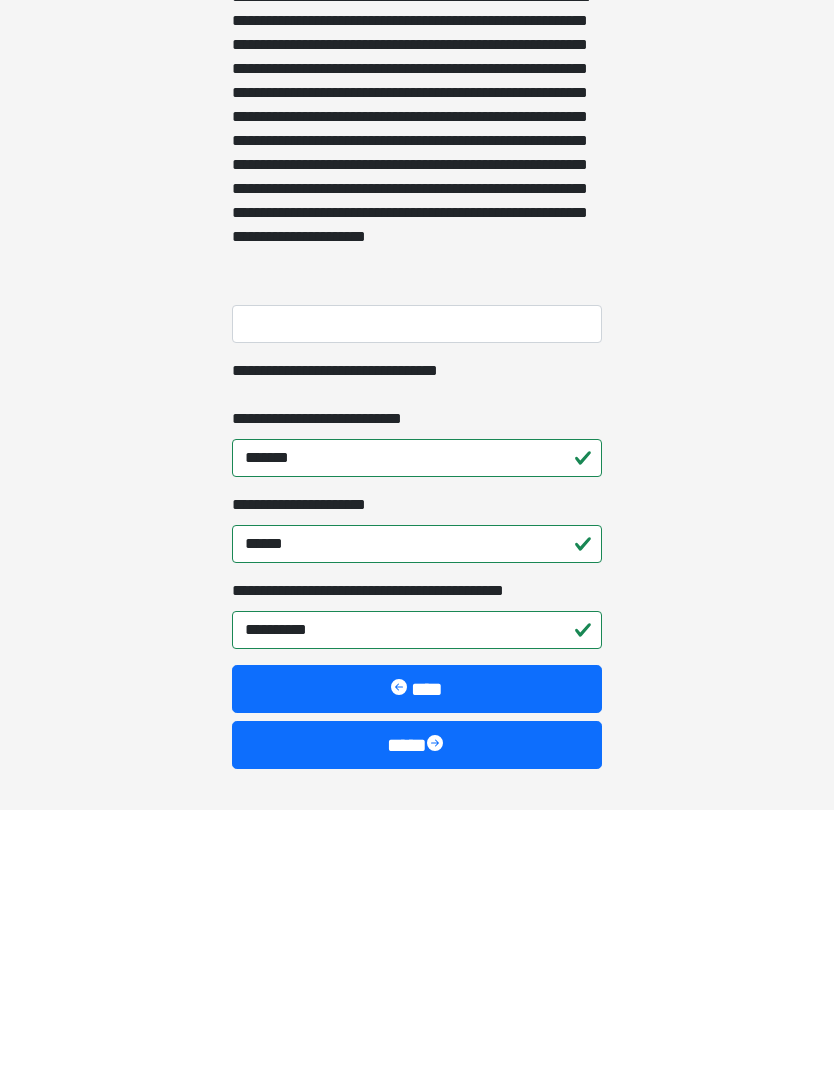 scroll, scrollTop: 576, scrollLeft: 0, axis: vertical 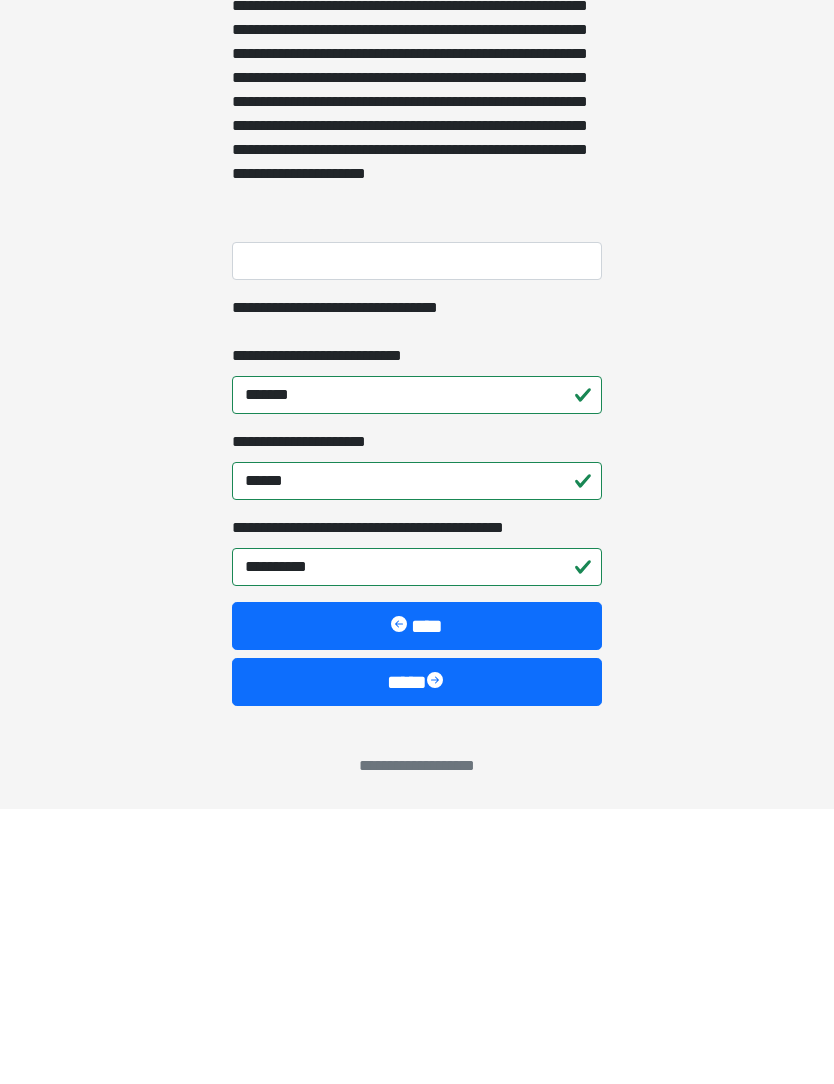 click on "****" at bounding box center (417, 957) 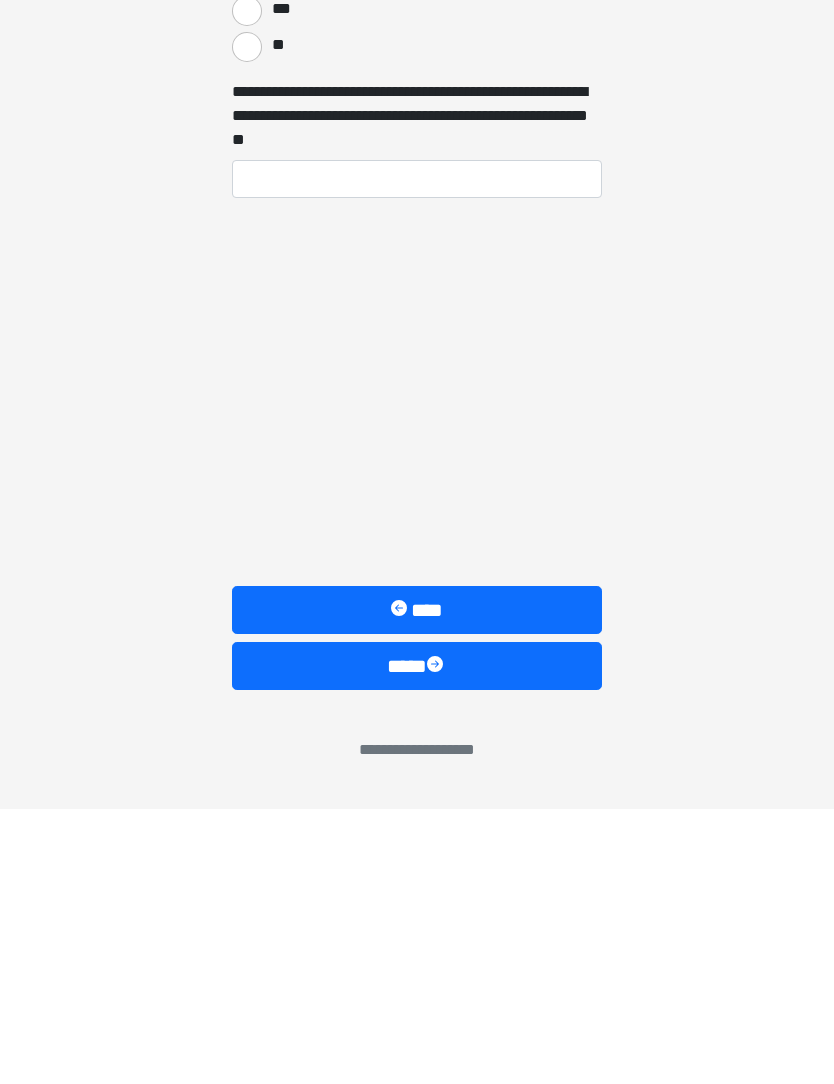 scroll, scrollTop: 170, scrollLeft: 0, axis: vertical 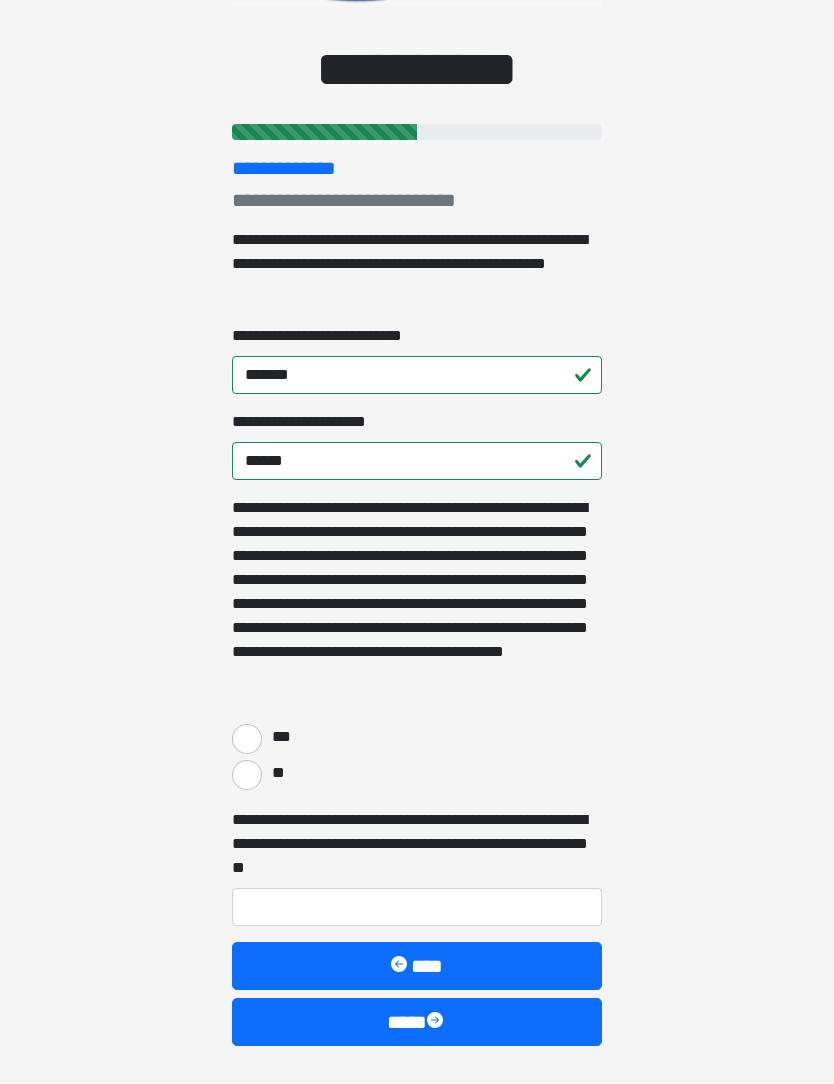 click on "***" at bounding box center (247, 740) 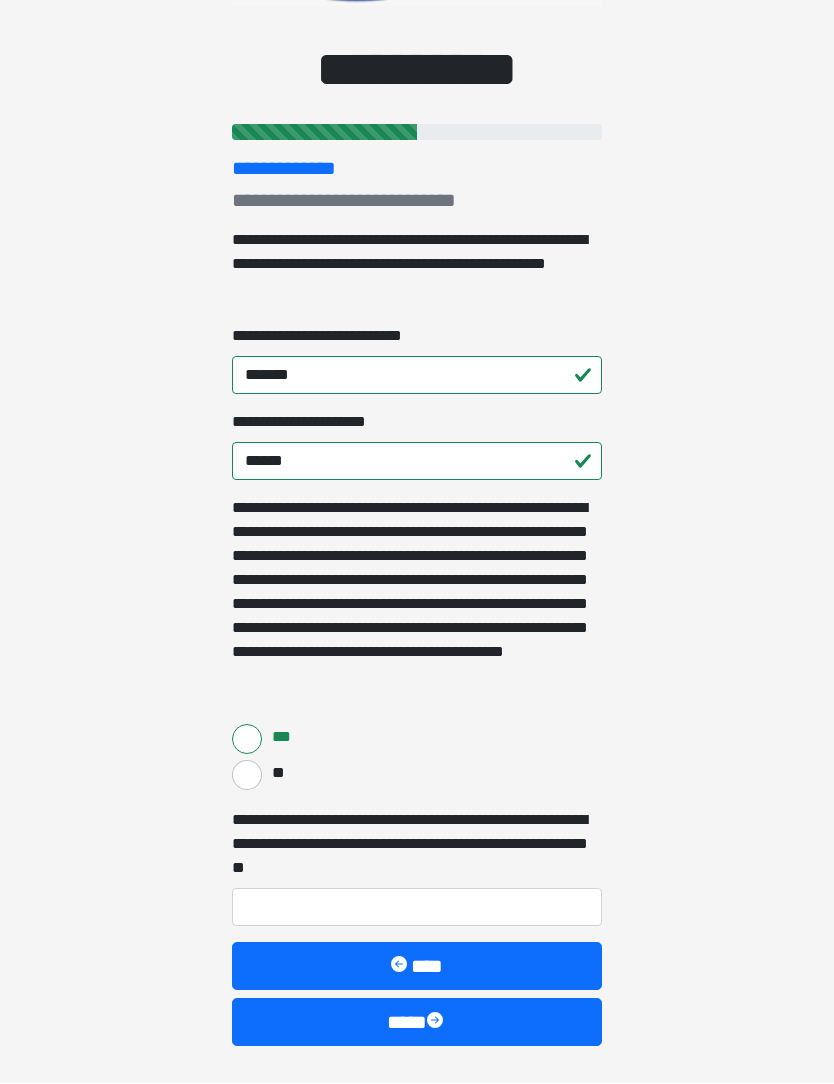 click on "****" at bounding box center [417, 1023] 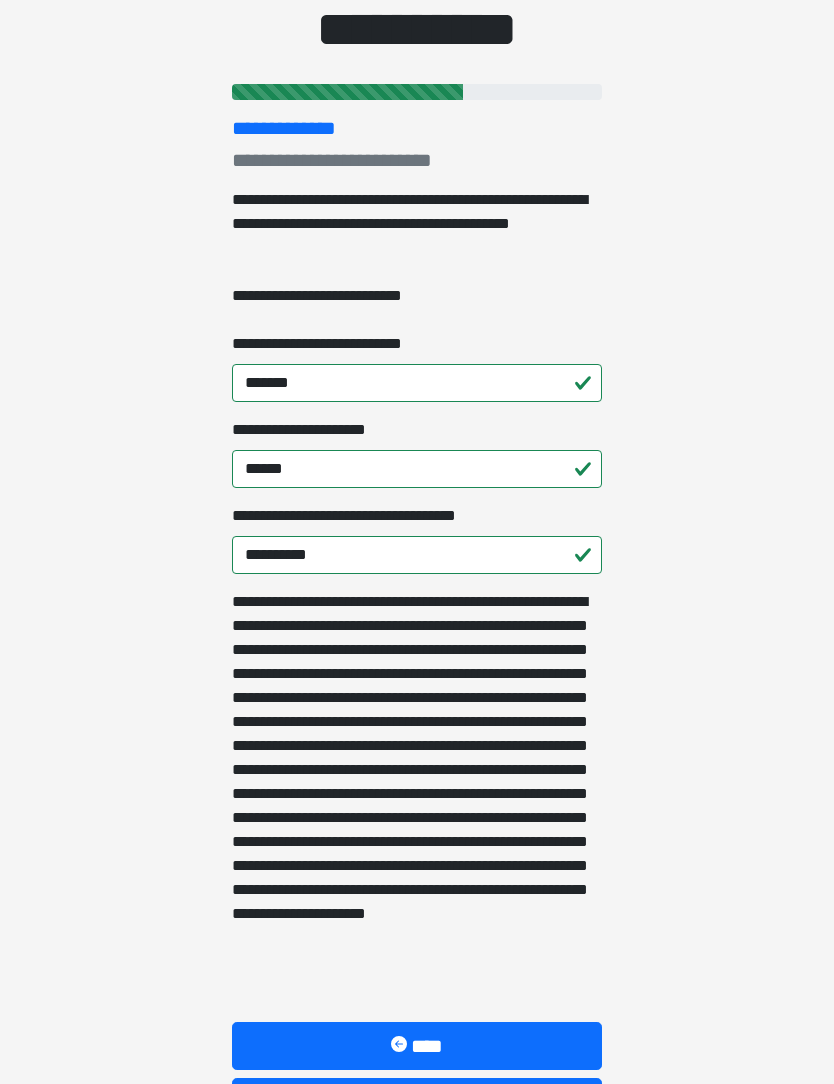 scroll, scrollTop: 290, scrollLeft: 0, axis: vertical 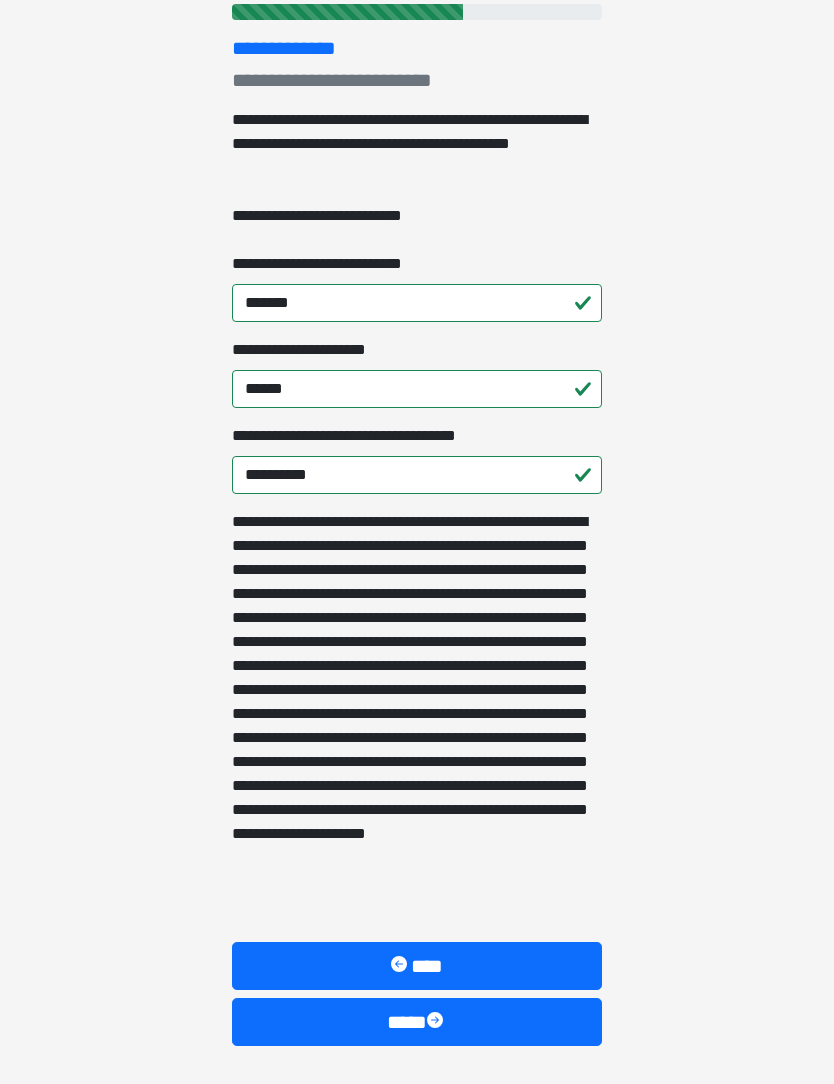 click at bounding box center [437, 1023] 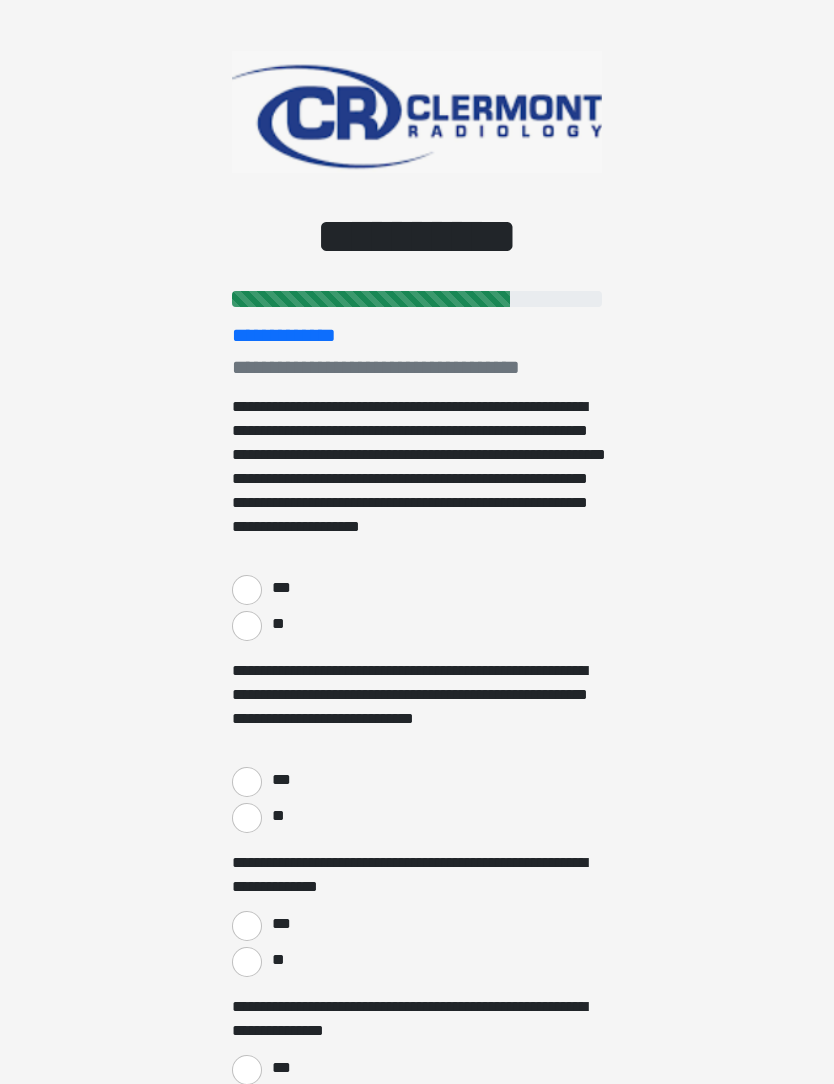 scroll, scrollTop: 0, scrollLeft: 0, axis: both 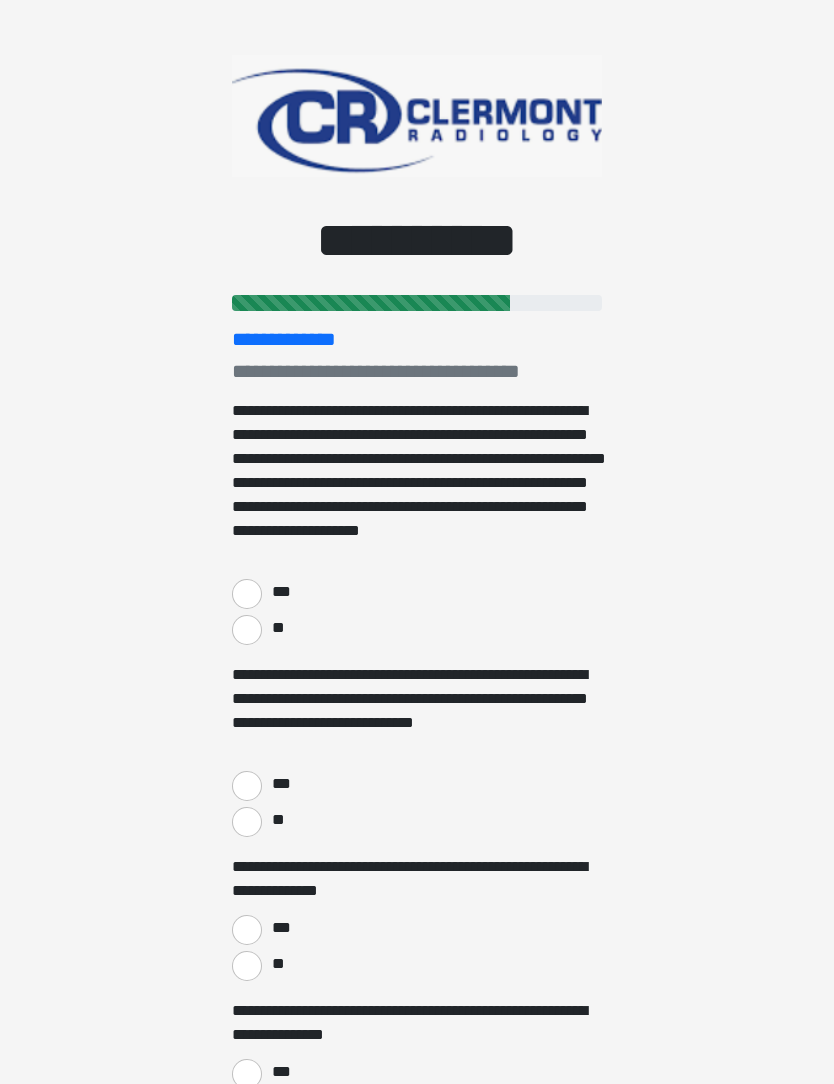 click on "**" at bounding box center (247, 630) 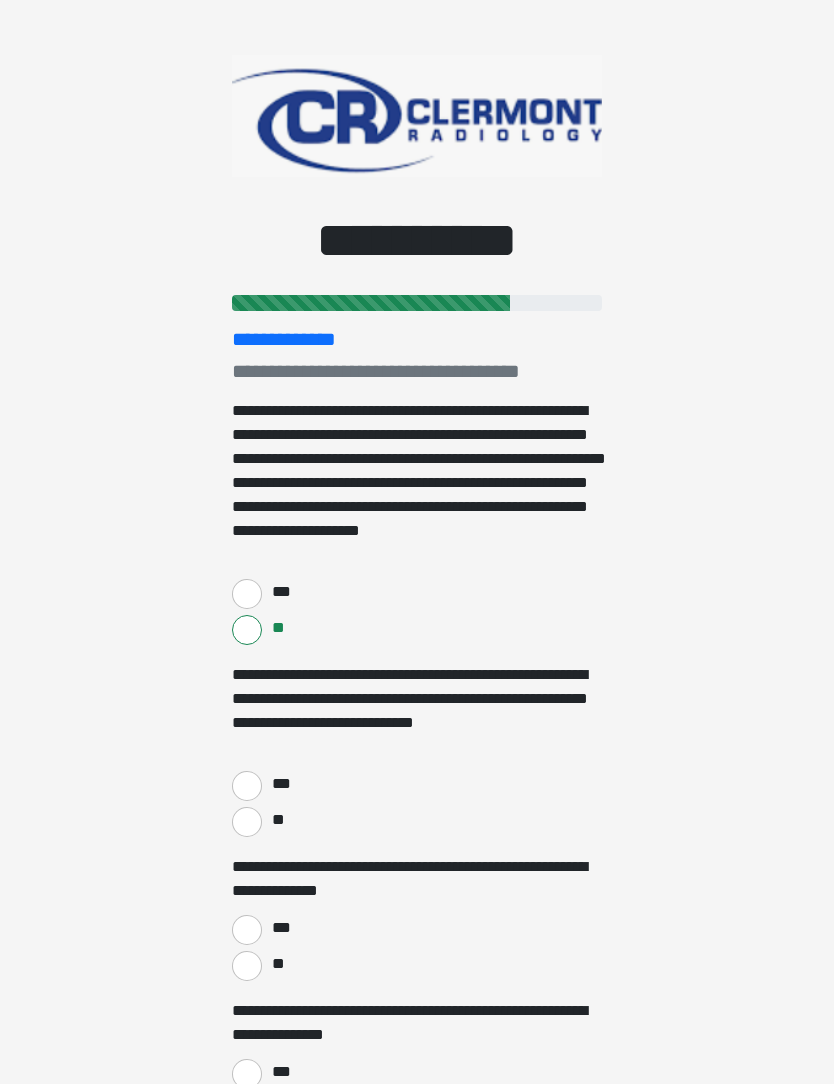 click on "**" at bounding box center [247, 822] 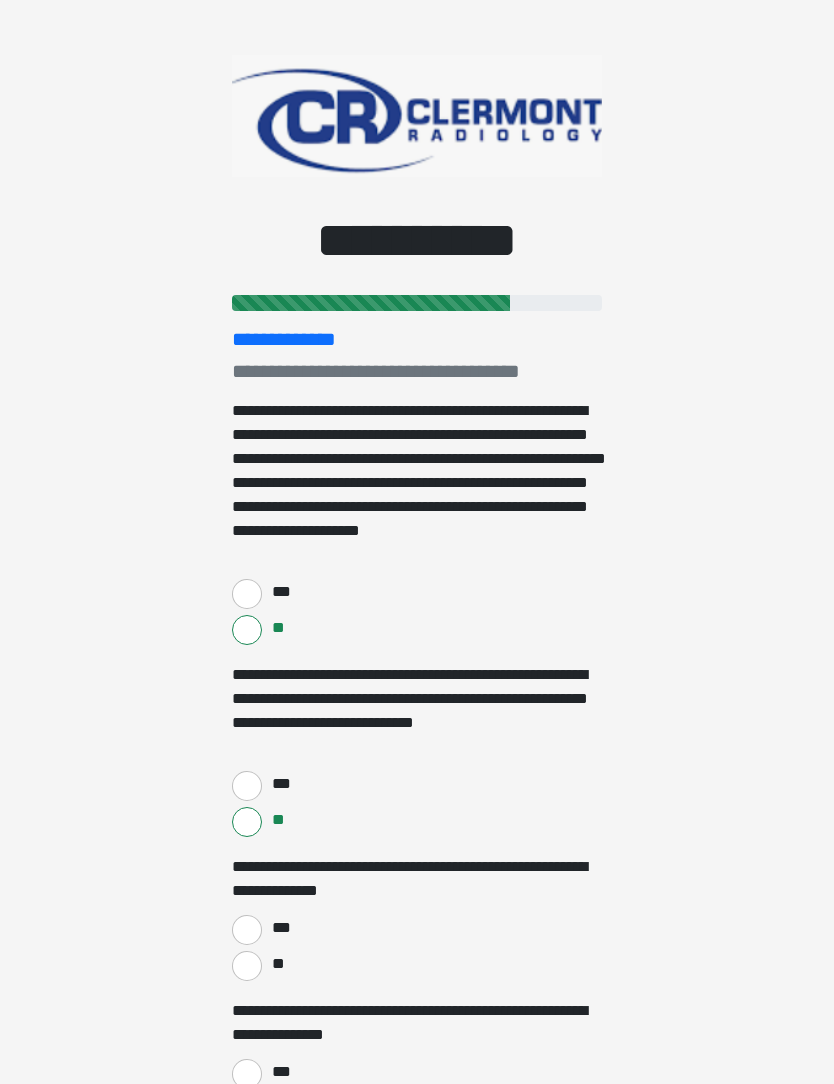 click on "**" at bounding box center (247, 966) 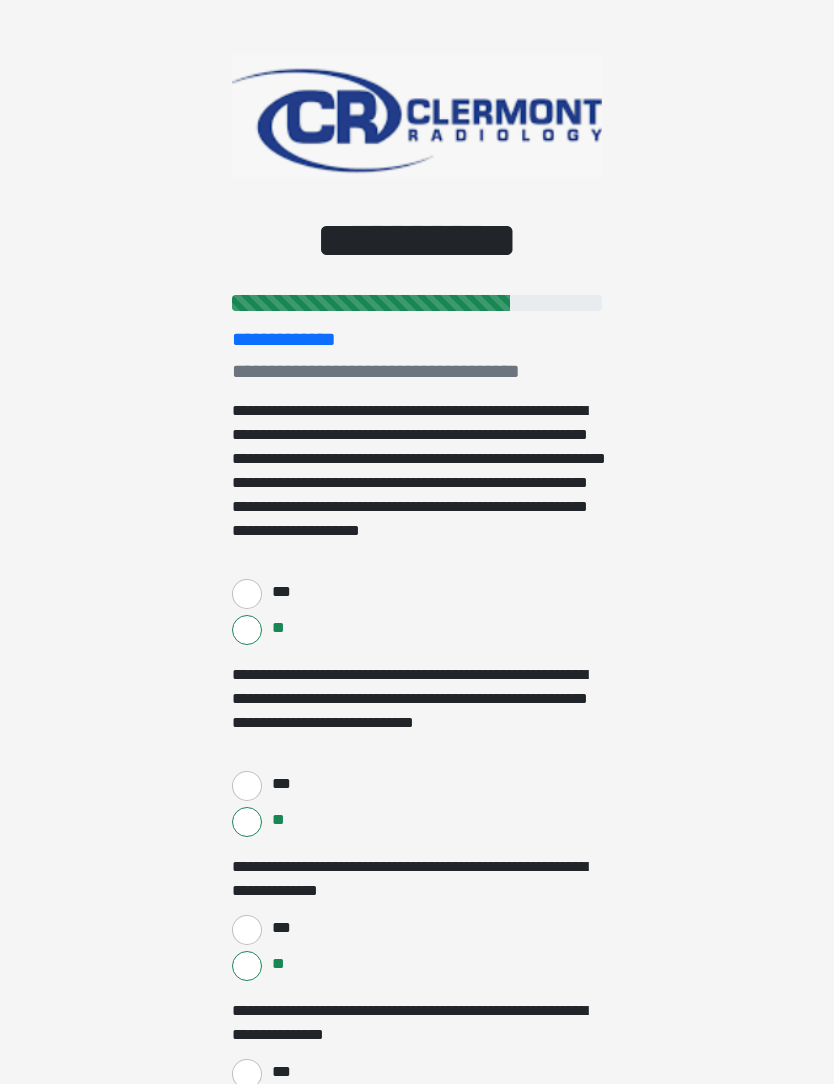 click on "**" at bounding box center (247, 1110) 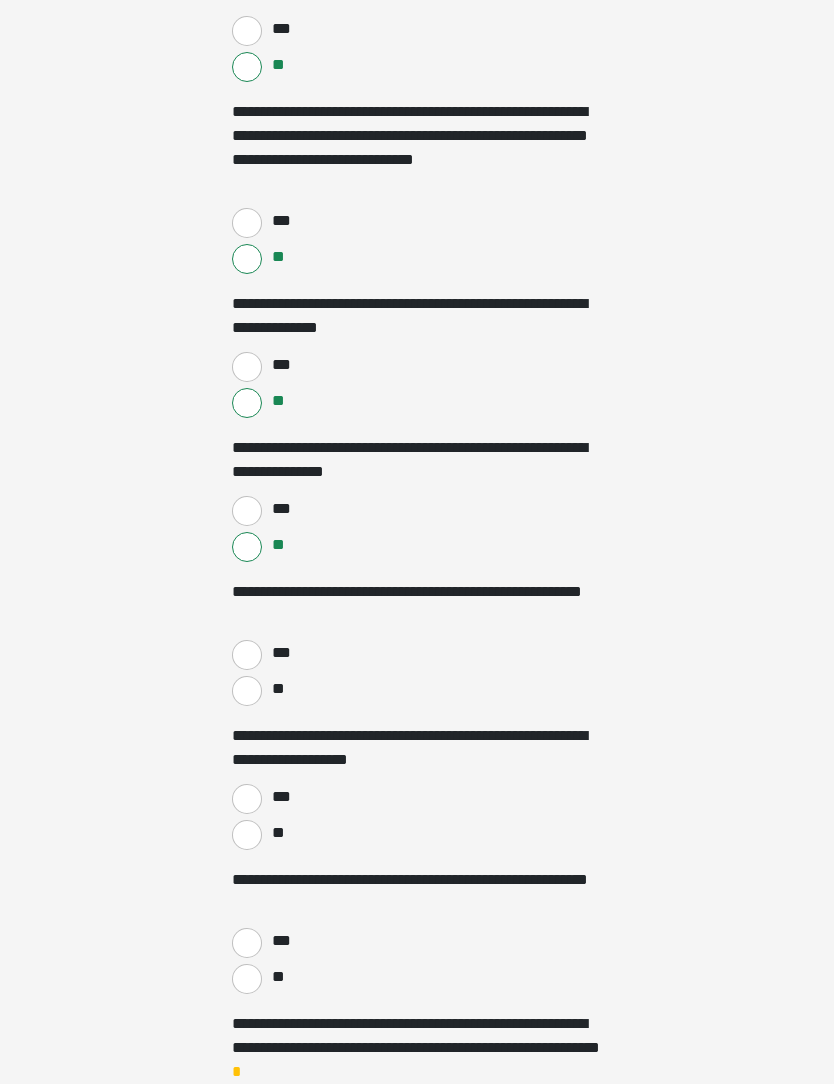 scroll, scrollTop: 563, scrollLeft: 0, axis: vertical 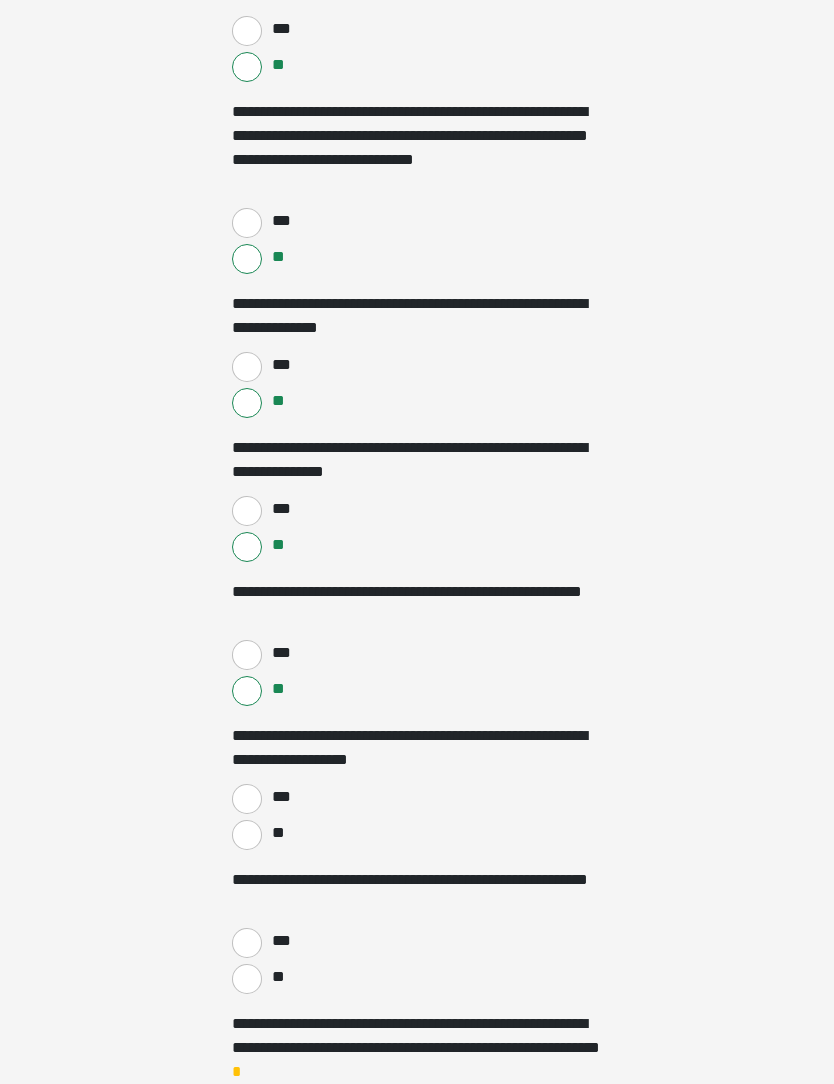 click on "**" at bounding box center [247, 835] 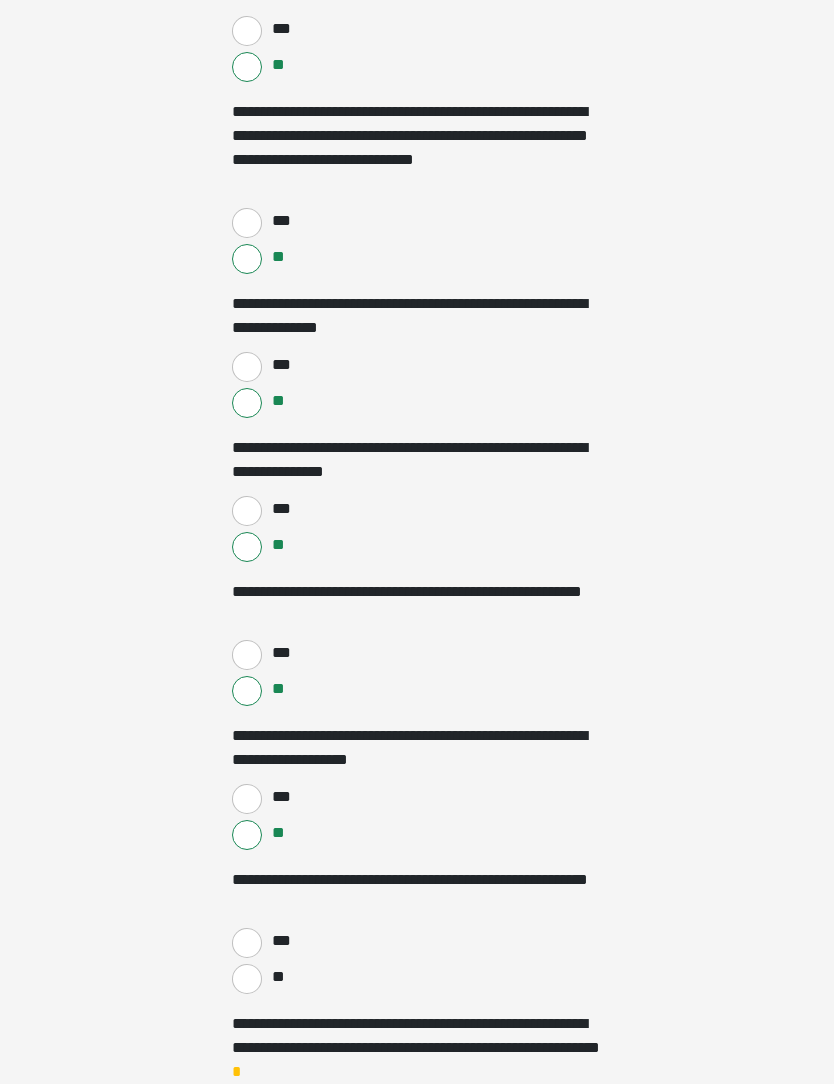 click on "**" at bounding box center (247, 979) 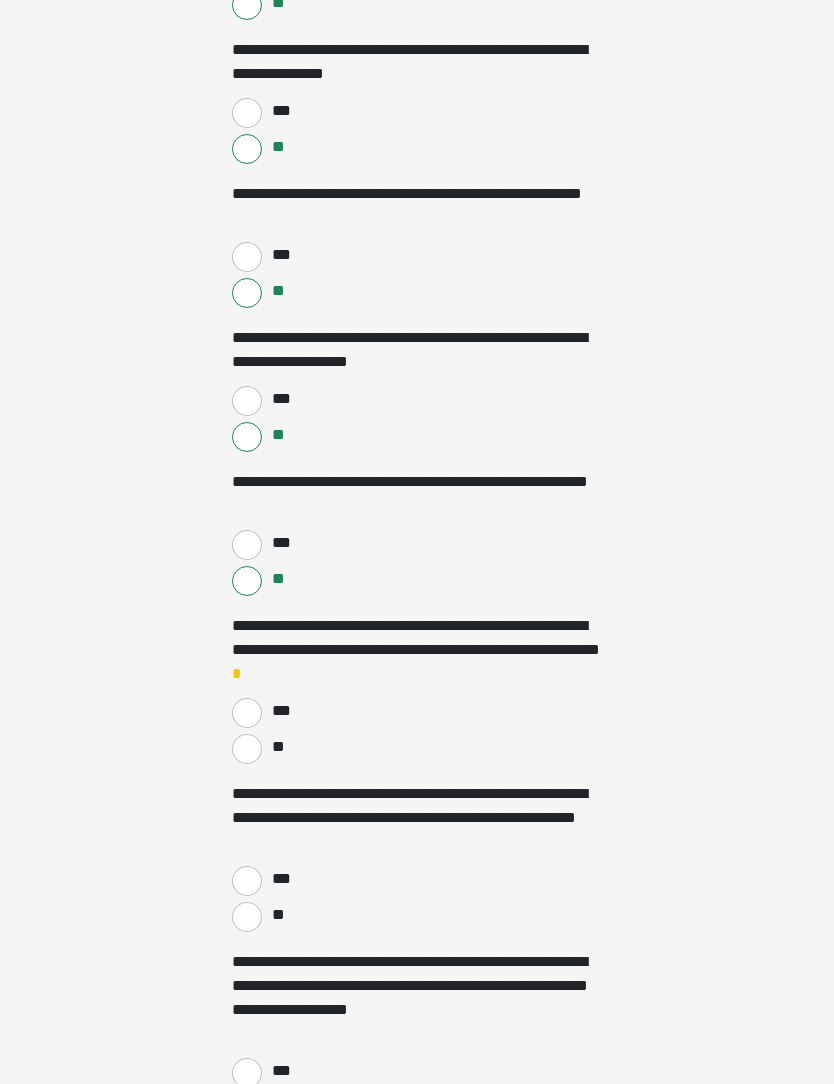 scroll, scrollTop: 961, scrollLeft: 0, axis: vertical 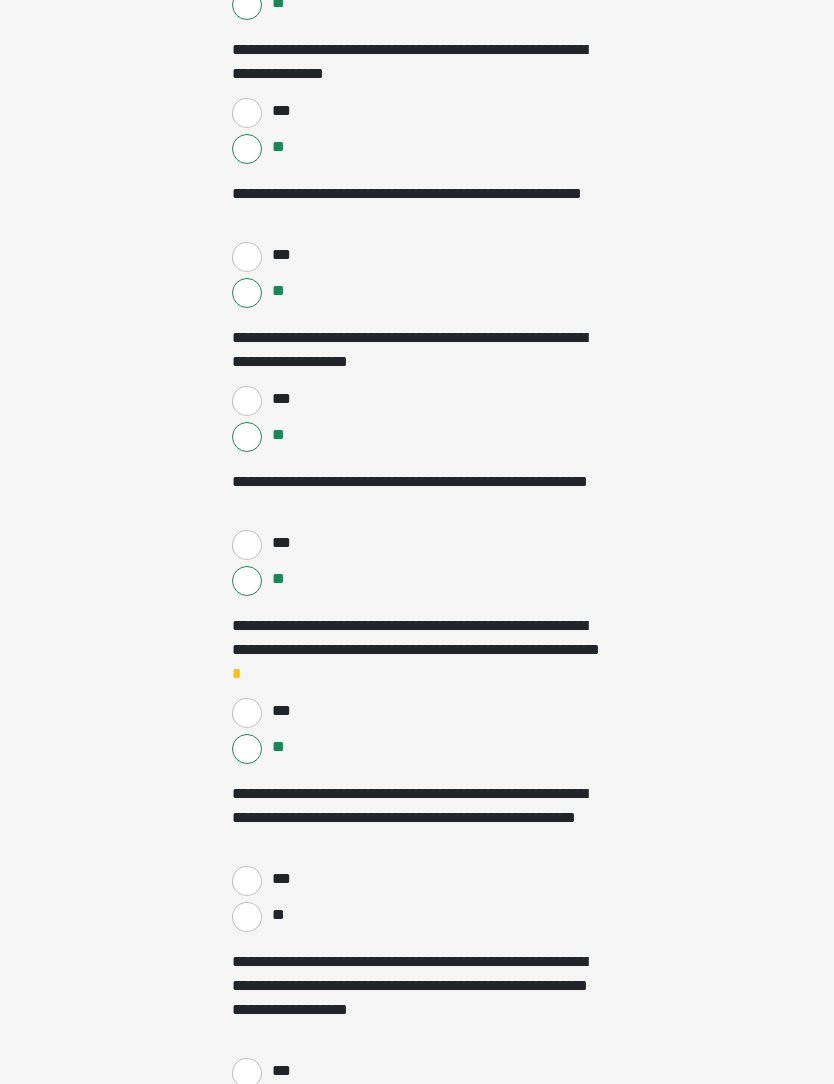 click on "**" at bounding box center [247, 917] 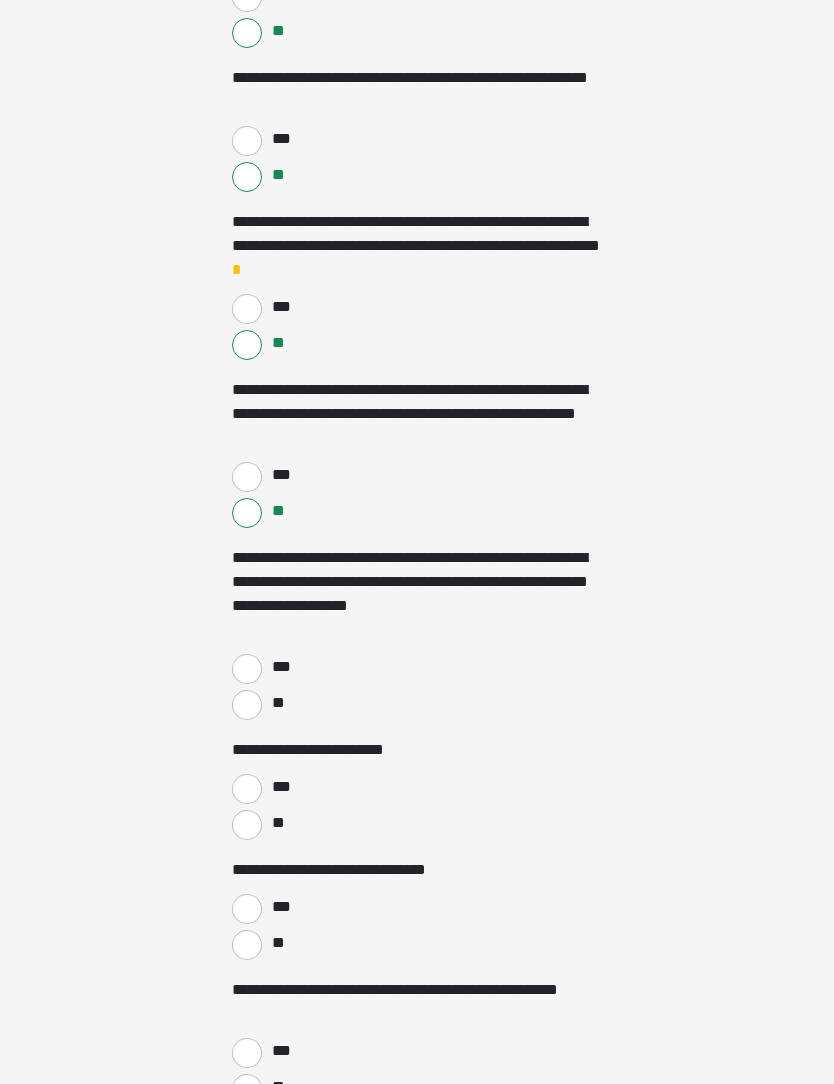 scroll, scrollTop: 1365, scrollLeft: 0, axis: vertical 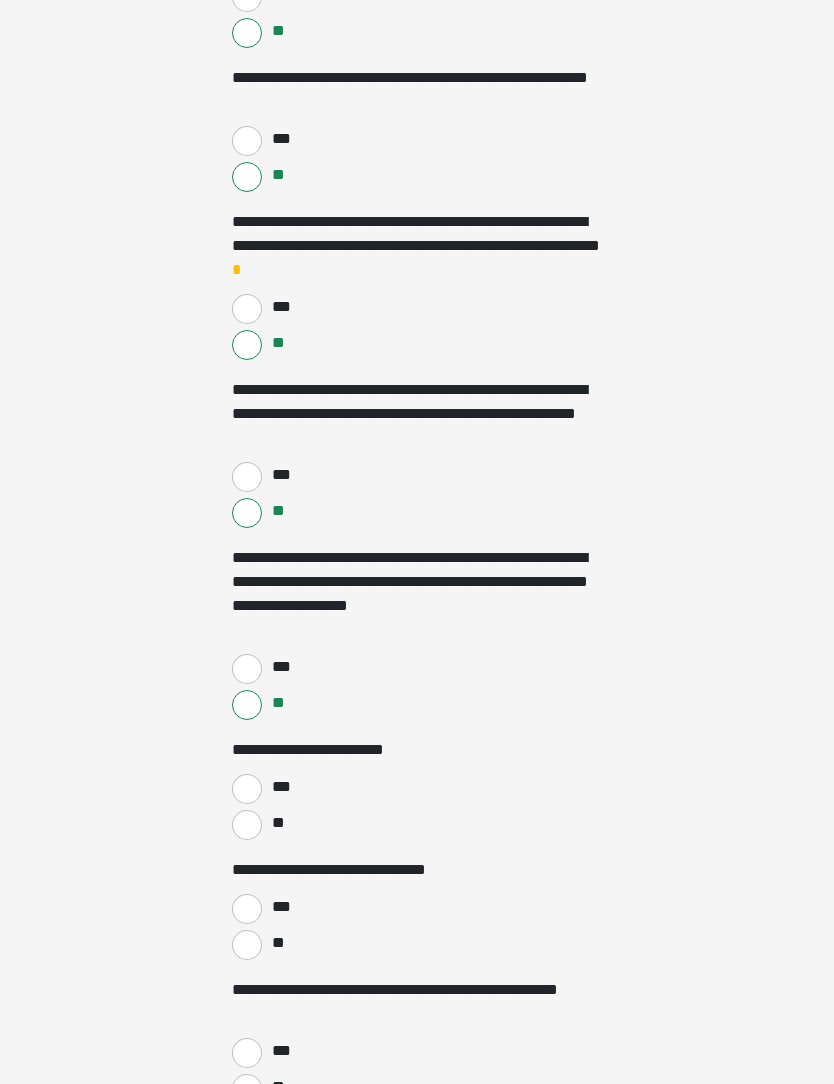 click on "**" at bounding box center [247, 825] 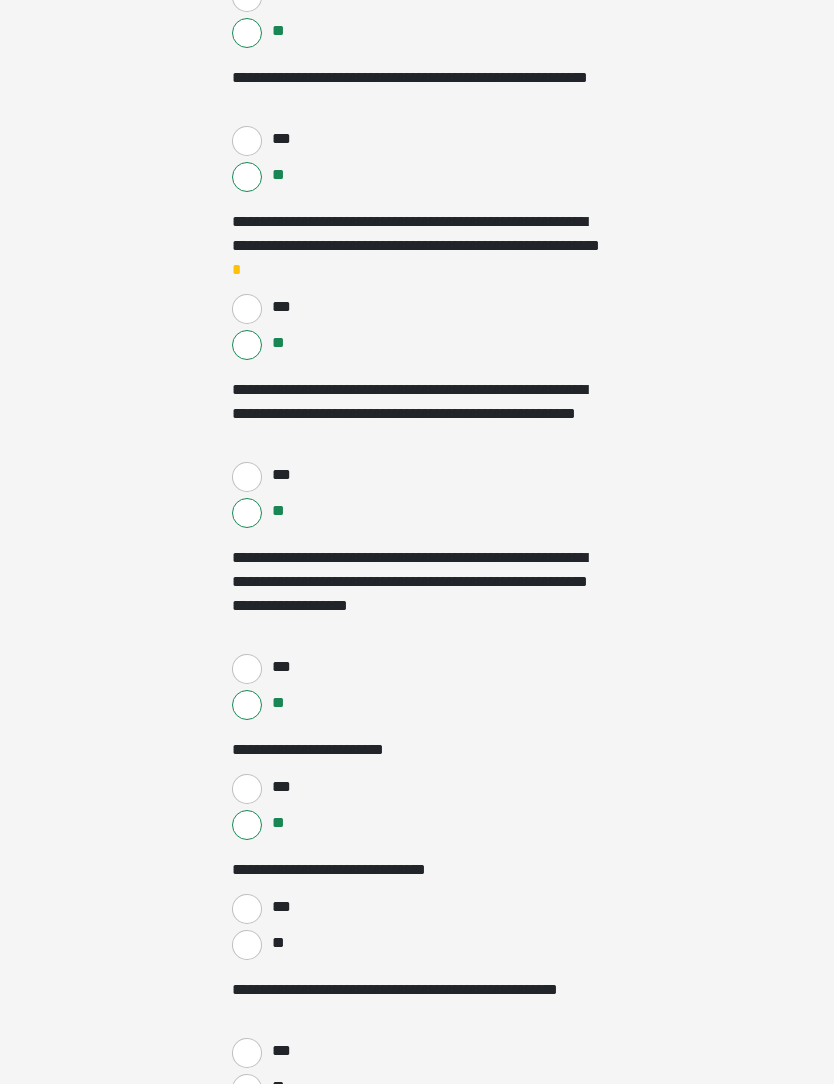 click on "**" at bounding box center [247, 945] 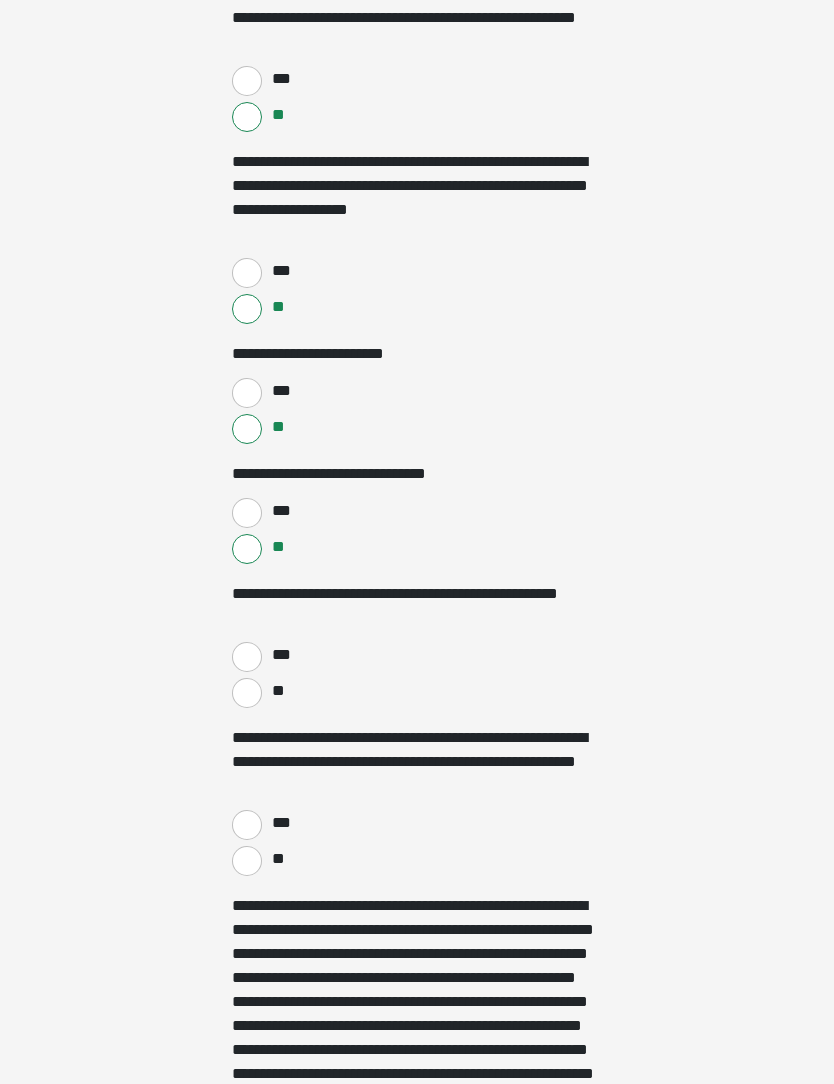 scroll, scrollTop: 1763, scrollLeft: 0, axis: vertical 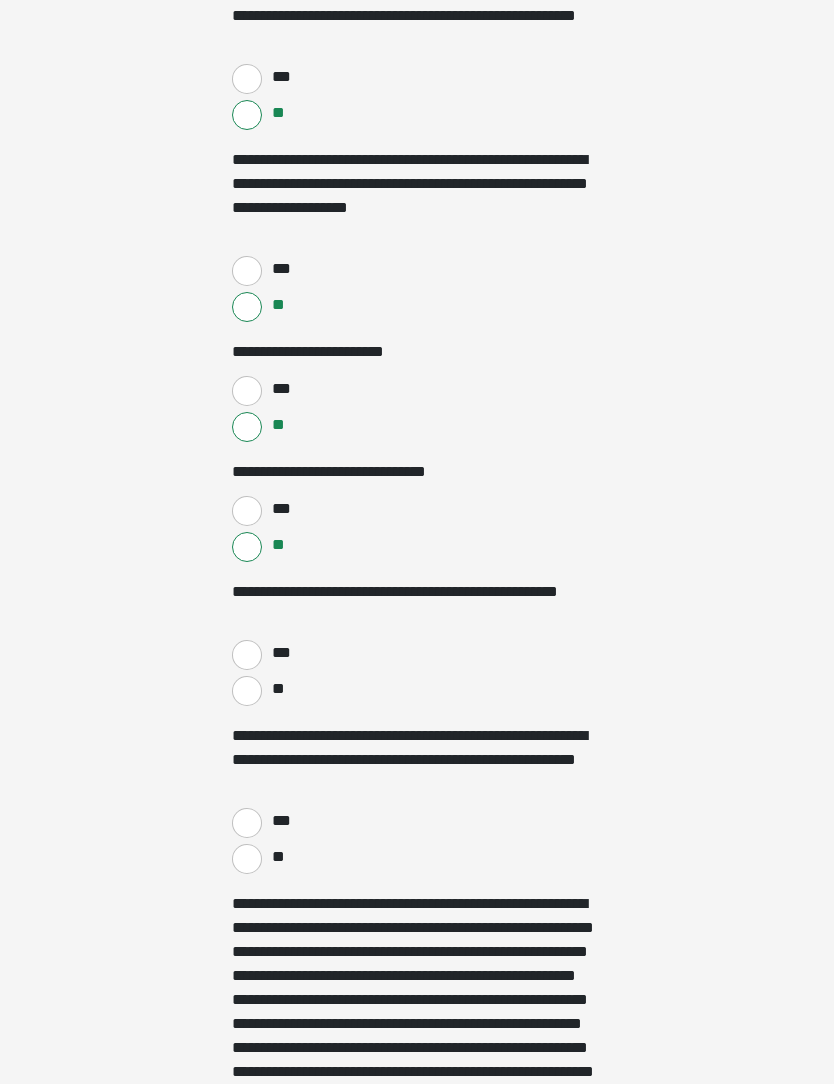 click on "***" at bounding box center [247, 655] 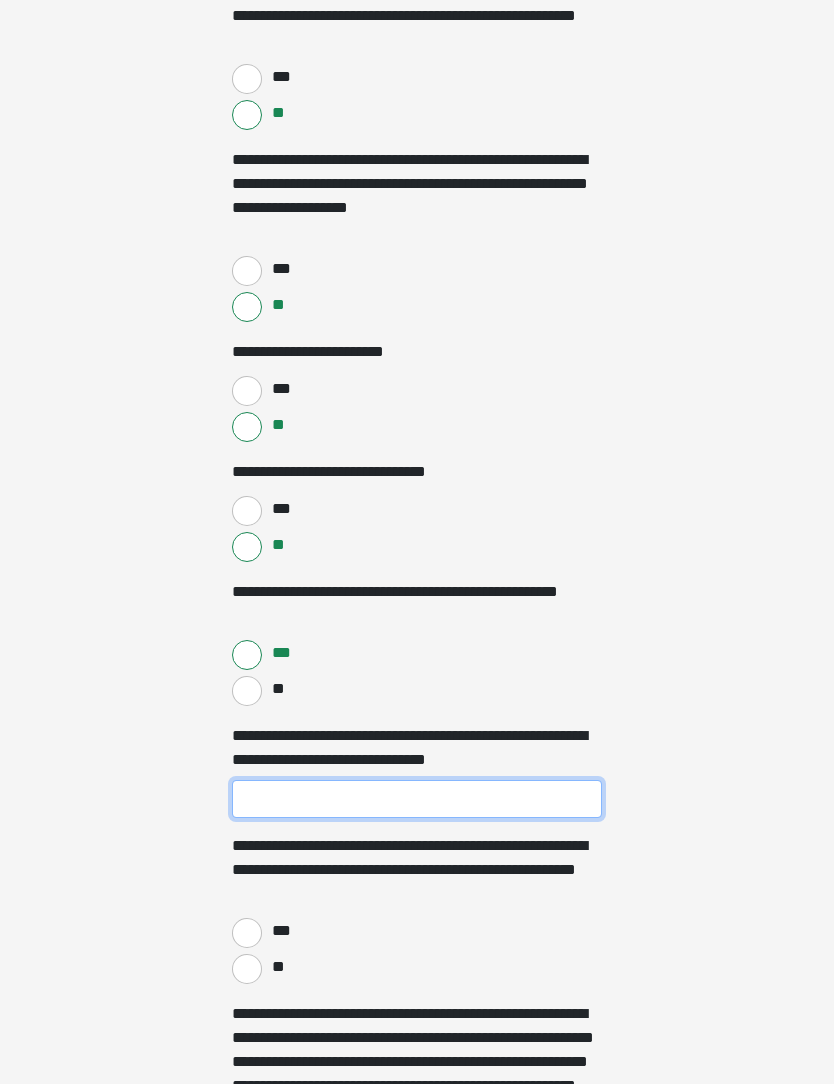click on "**********" at bounding box center (417, 799) 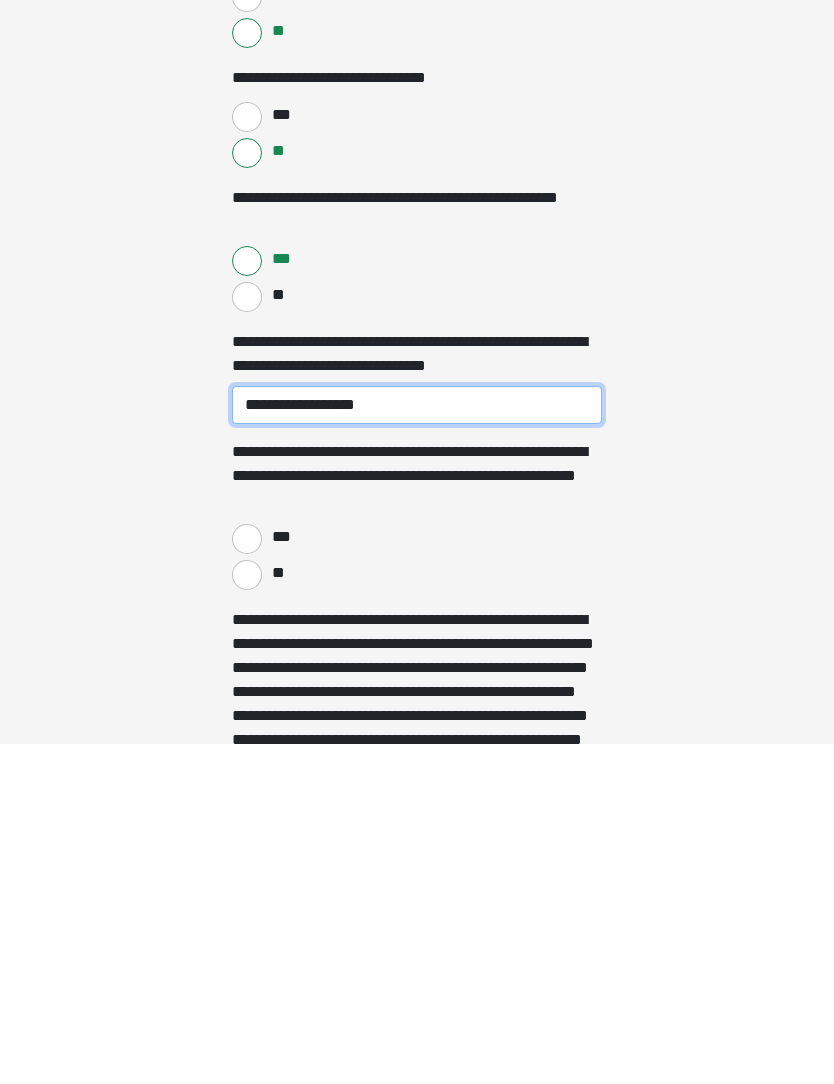 type on "**********" 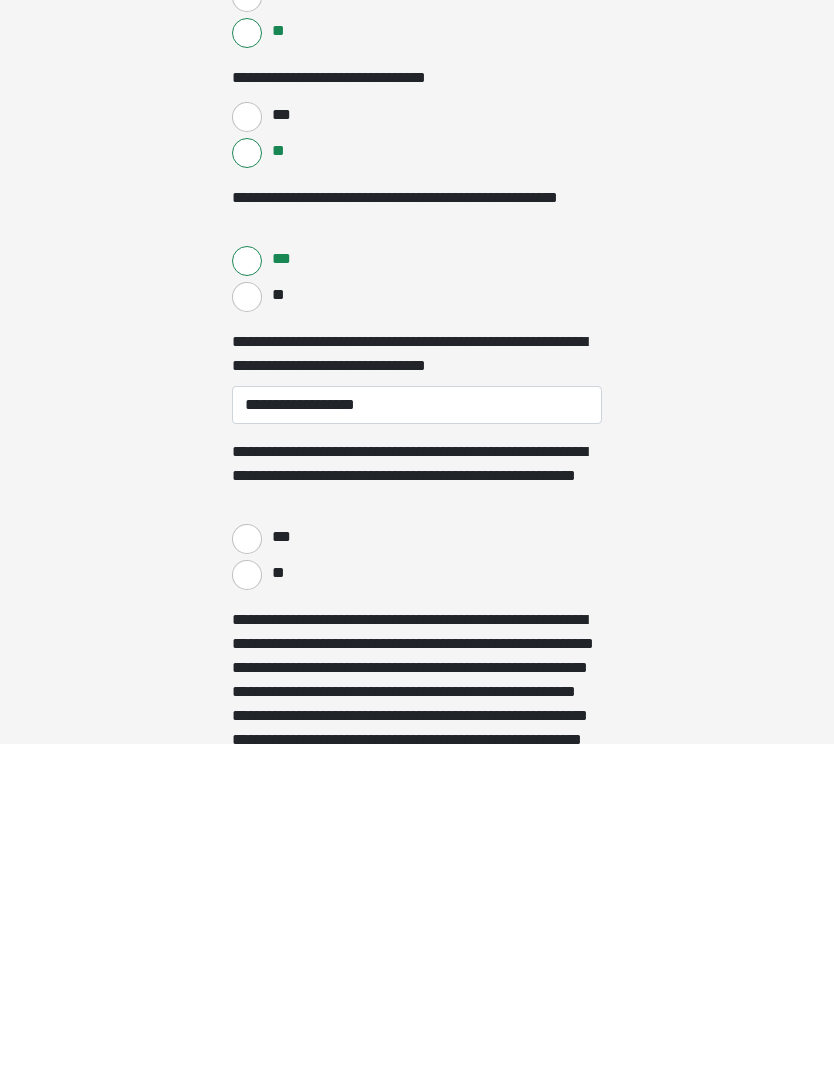 click on "***" at bounding box center [247, 879] 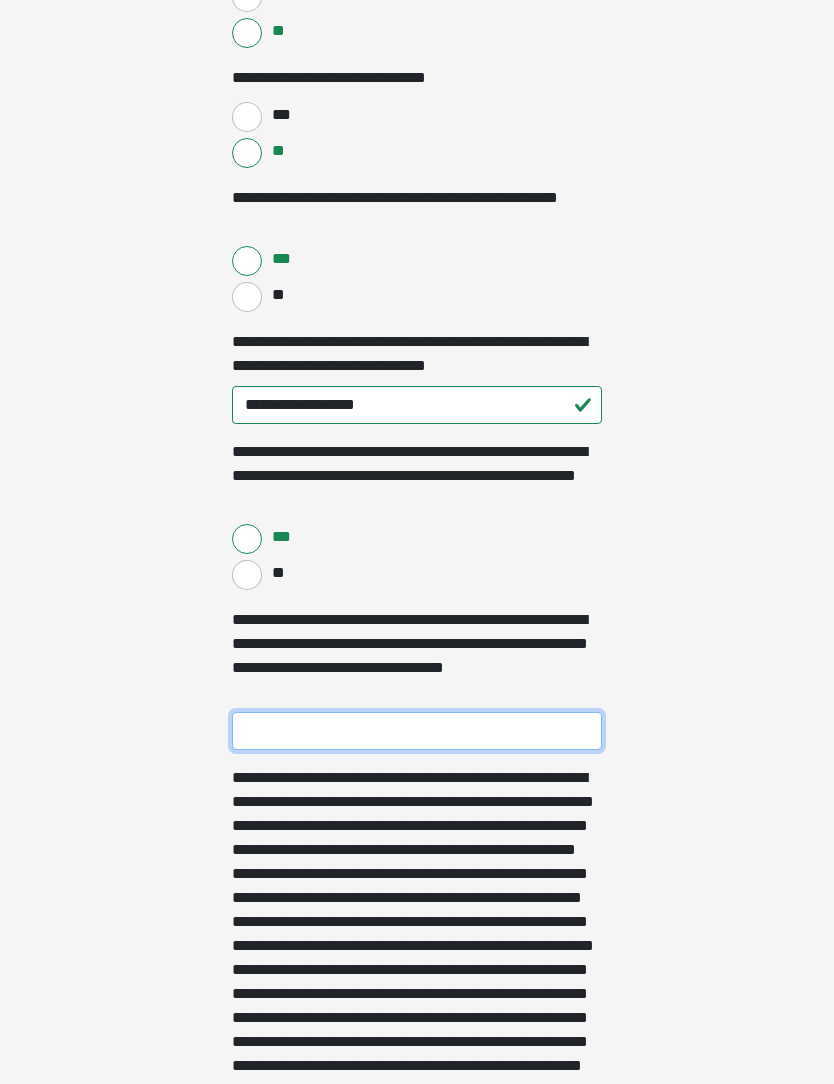 click on "**********" at bounding box center [417, 731] 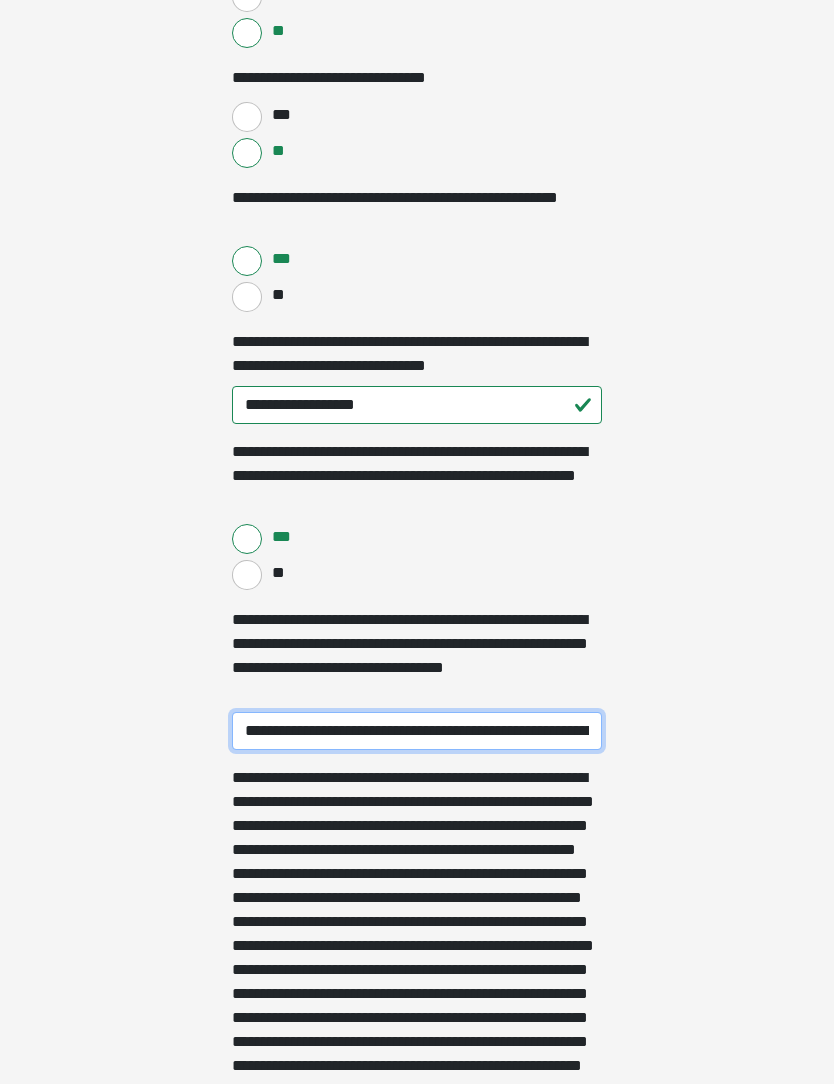 type on "**********" 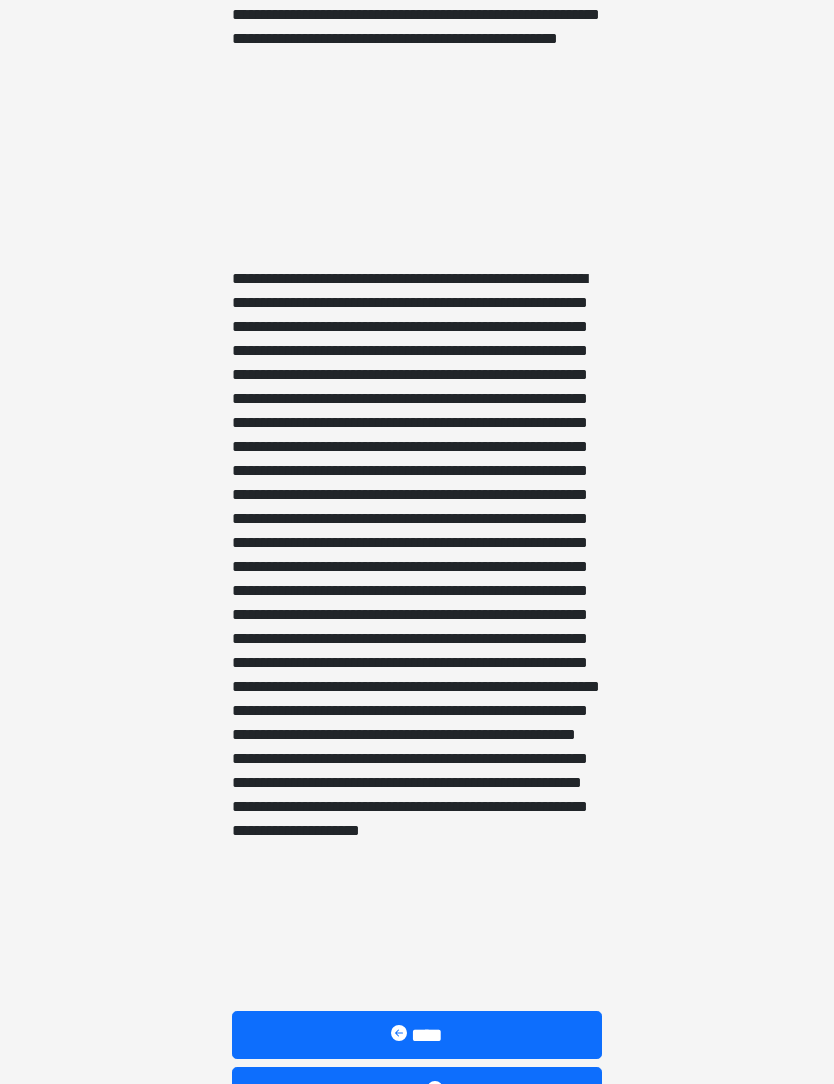 scroll, scrollTop: 3560, scrollLeft: 0, axis: vertical 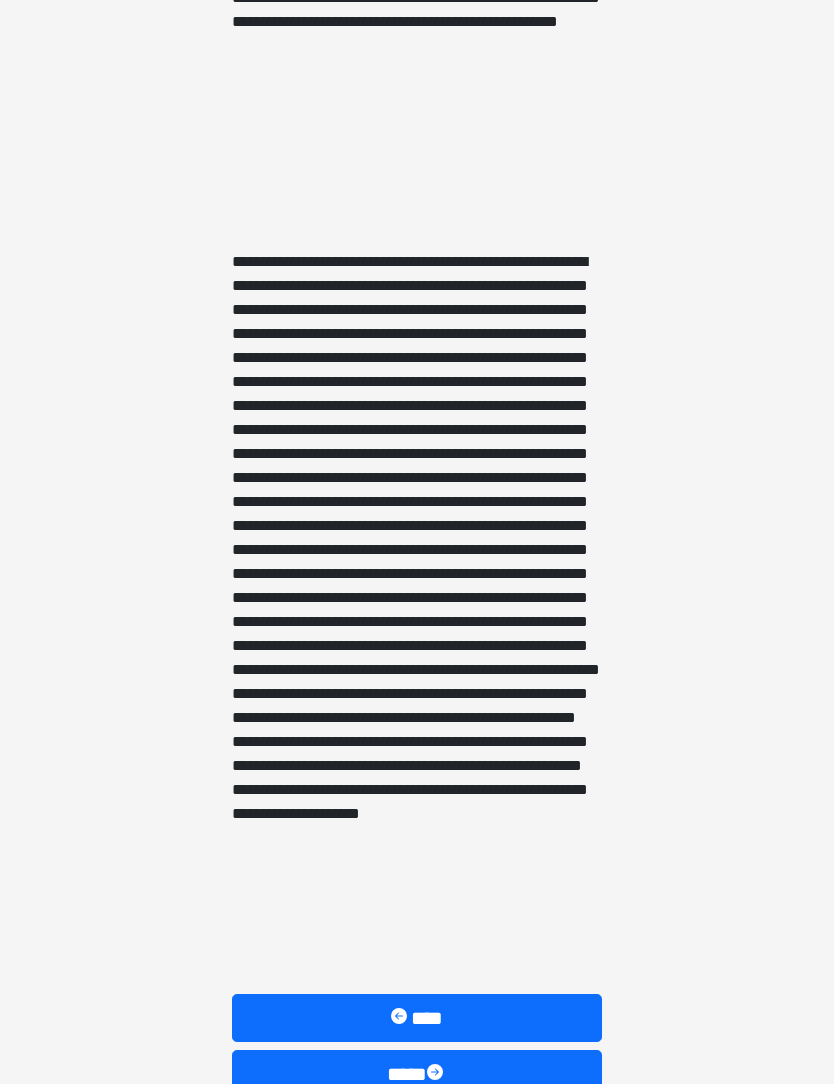 click on "****" at bounding box center (417, 1075) 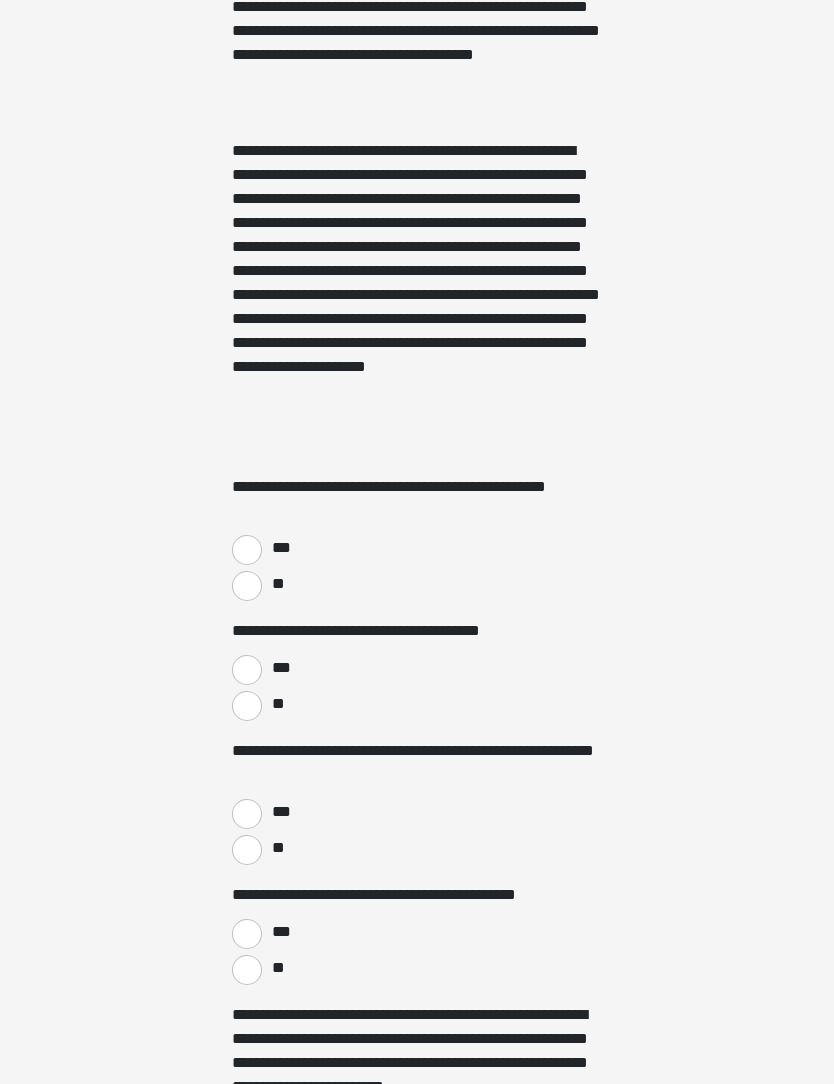 scroll, scrollTop: 500, scrollLeft: 0, axis: vertical 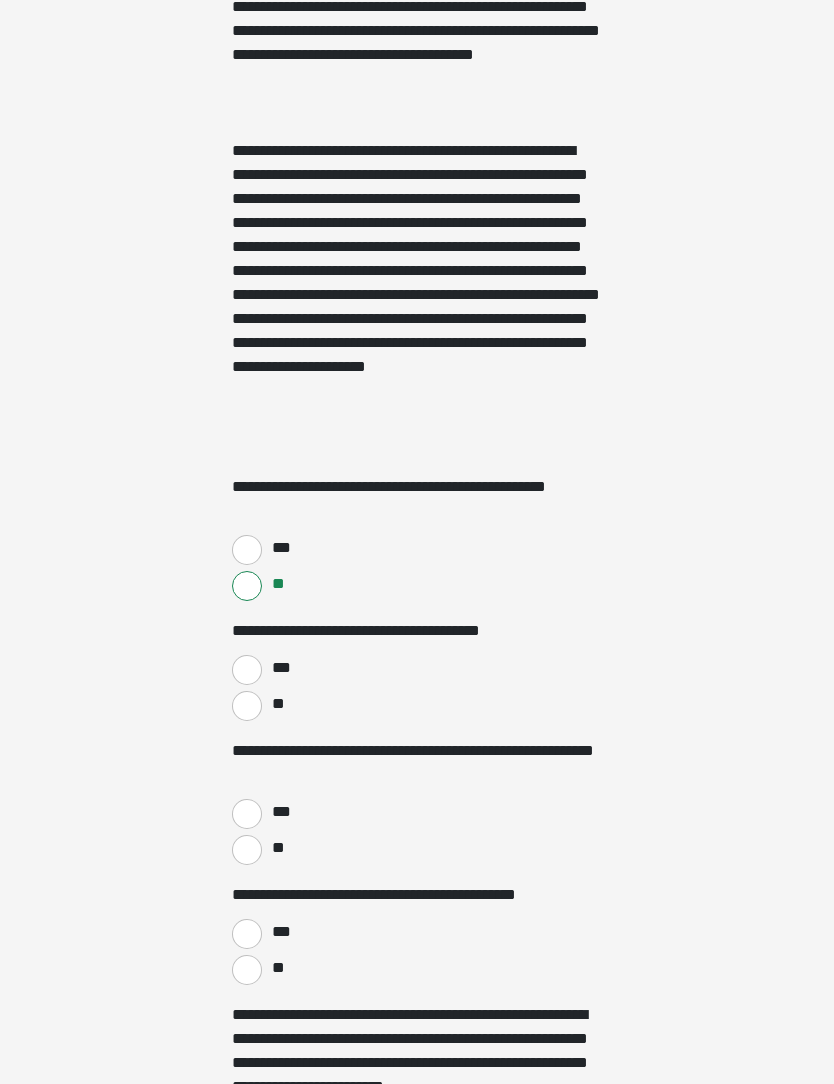click on "***" at bounding box center (247, 670) 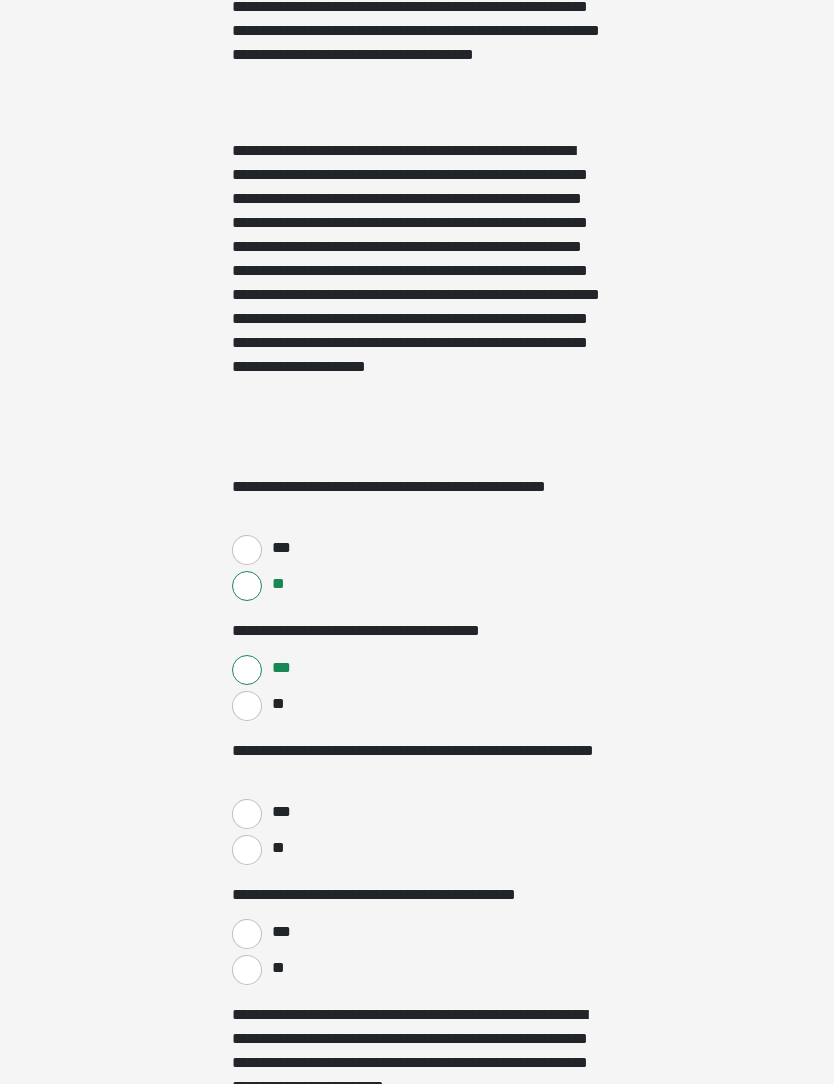 click on "**" at bounding box center (247, 850) 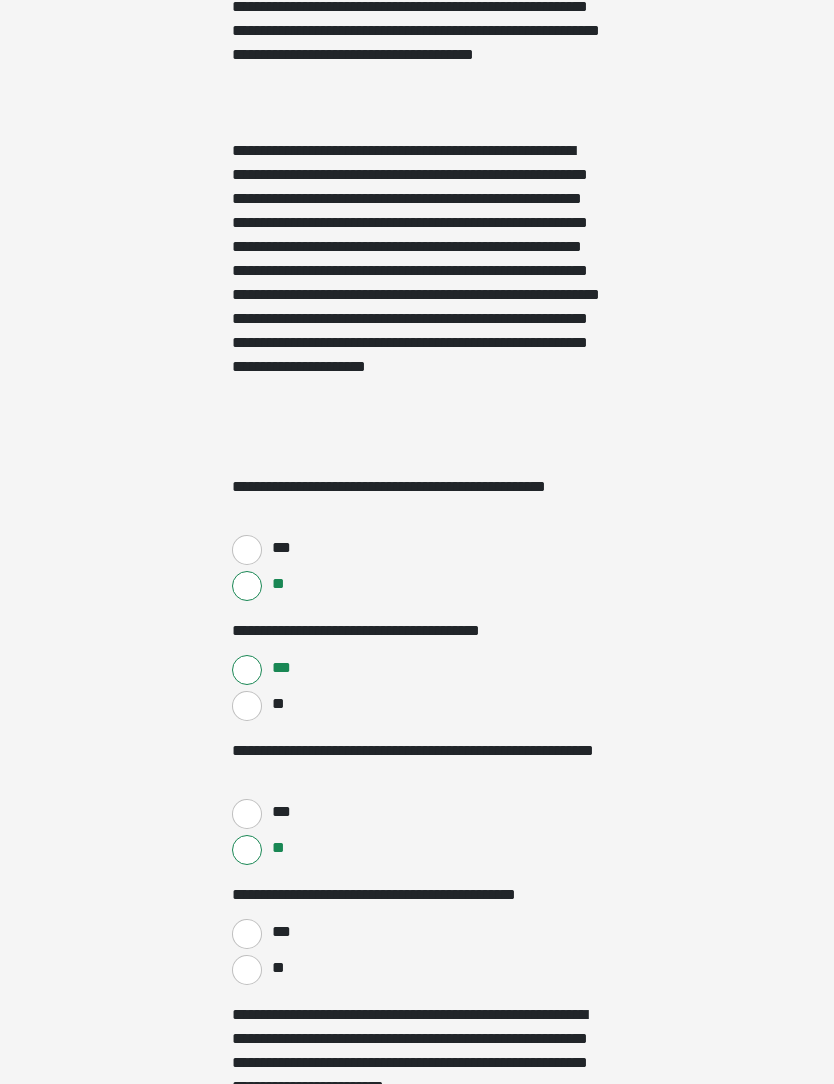 click on "**" at bounding box center (247, 970) 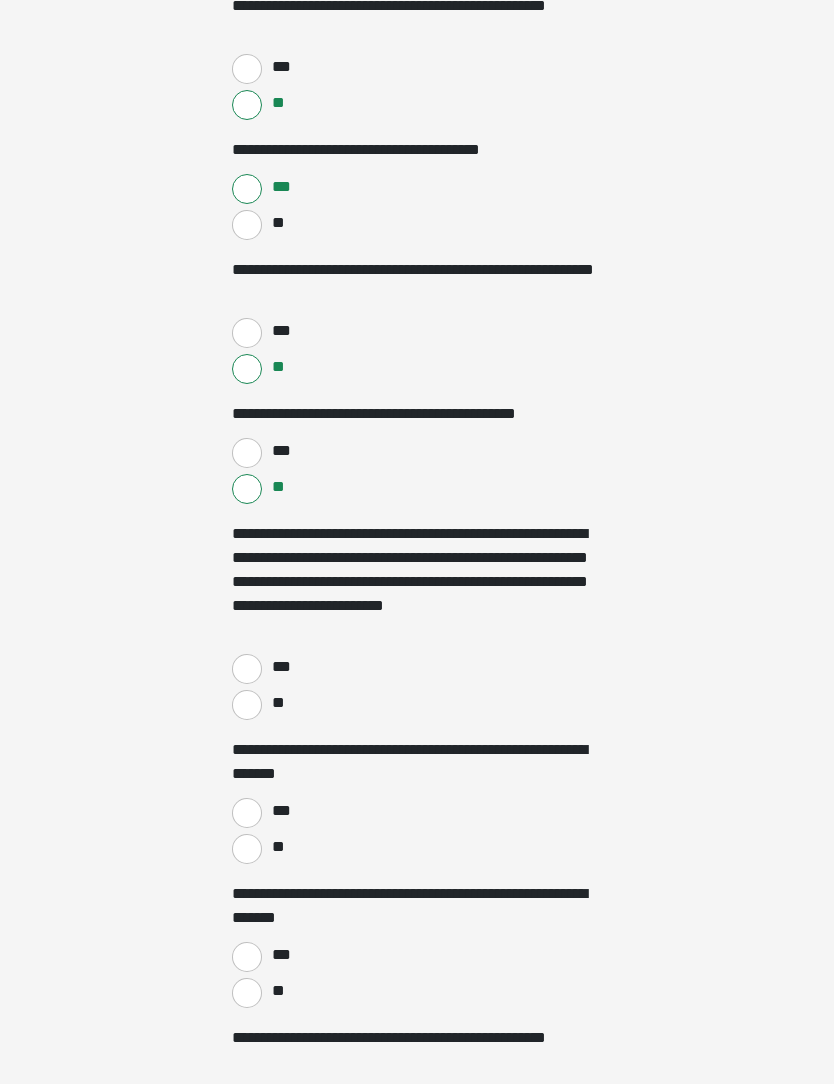 scroll, scrollTop: 981, scrollLeft: 0, axis: vertical 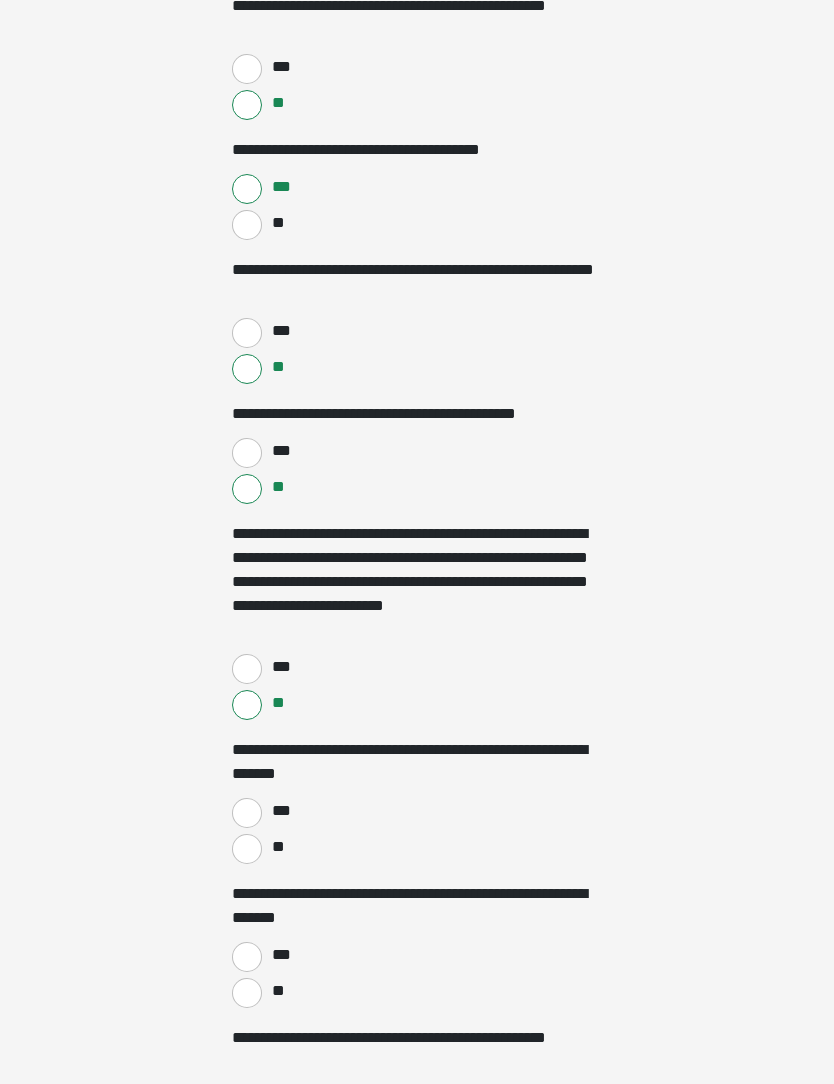 click on "**" at bounding box center [247, 849] 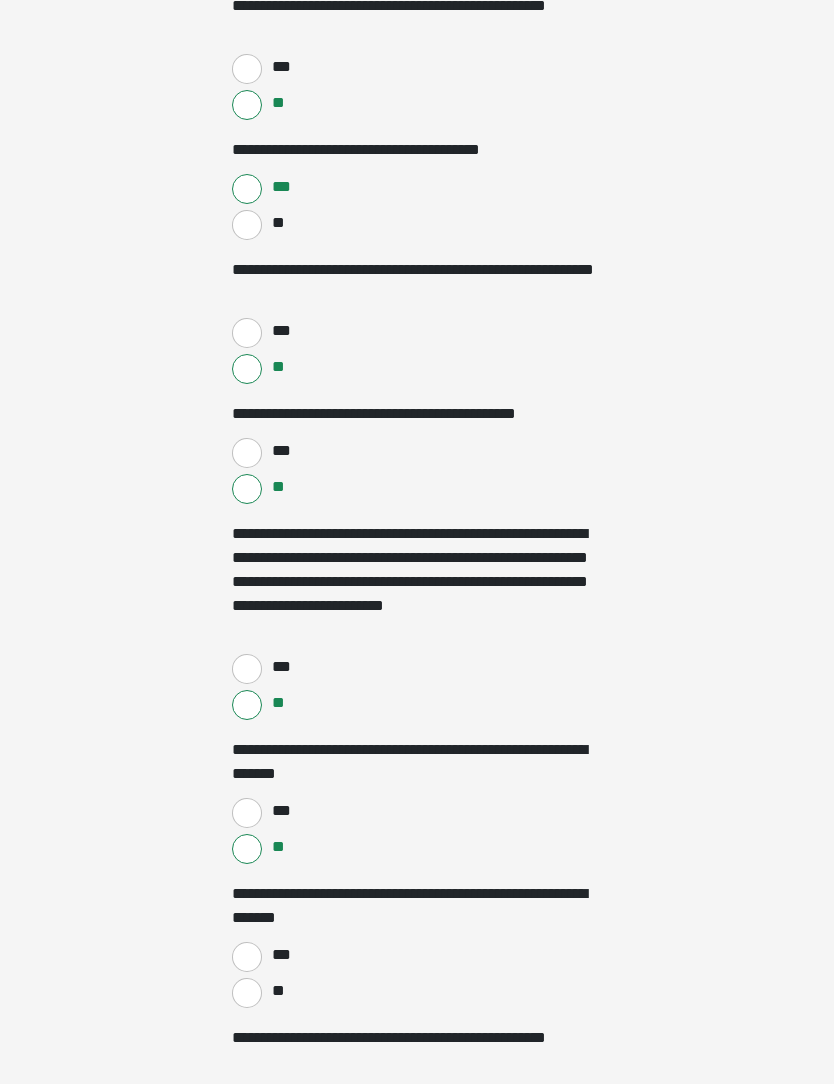 click on "**" at bounding box center [247, 993] 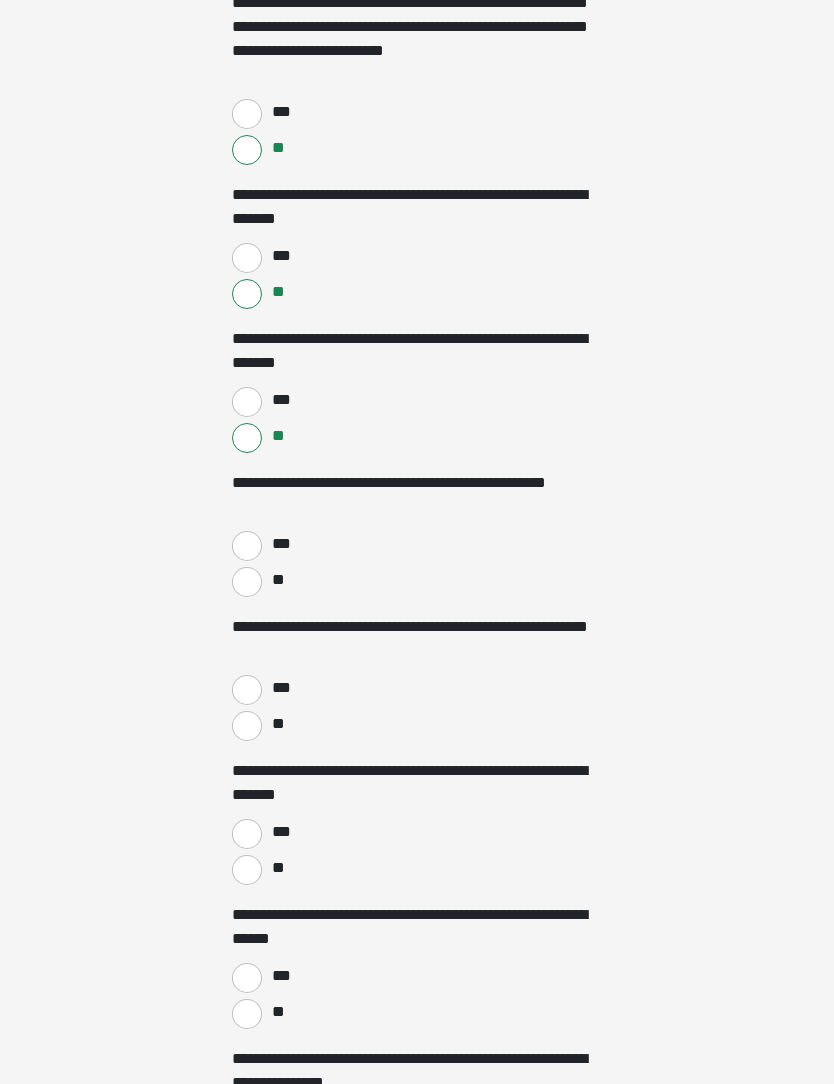 scroll, scrollTop: 1538, scrollLeft: 0, axis: vertical 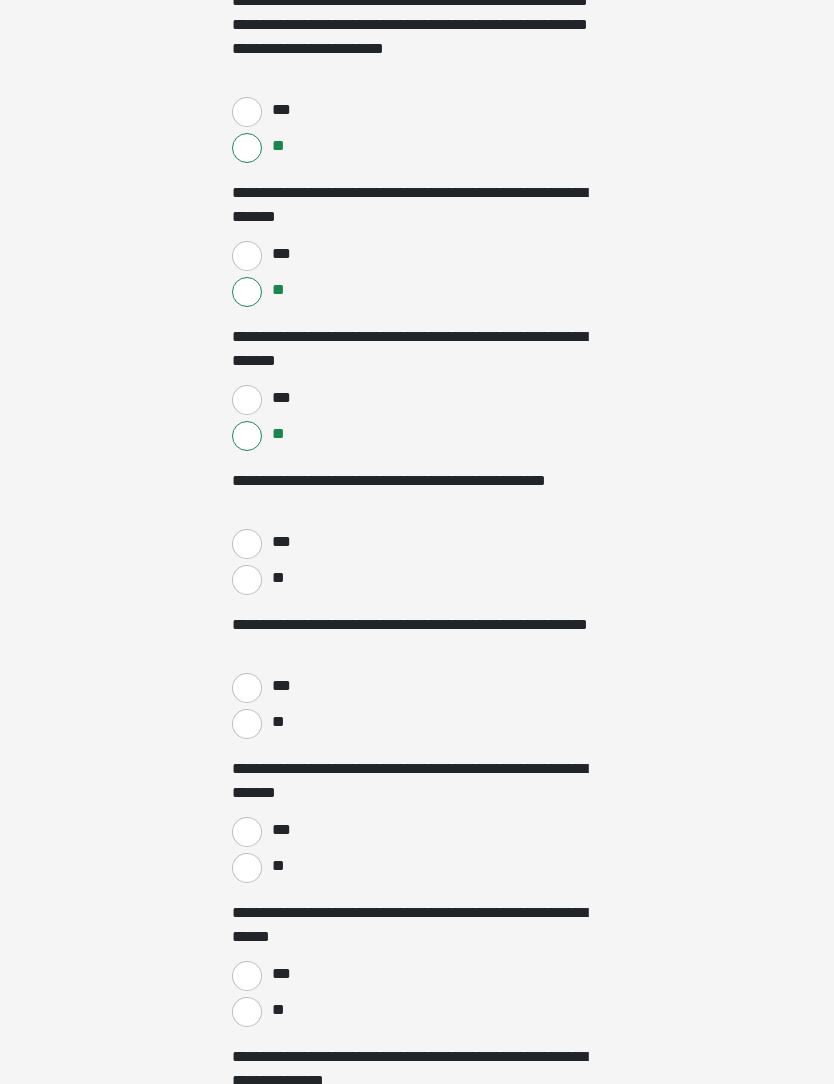 click on "**" at bounding box center [247, 580] 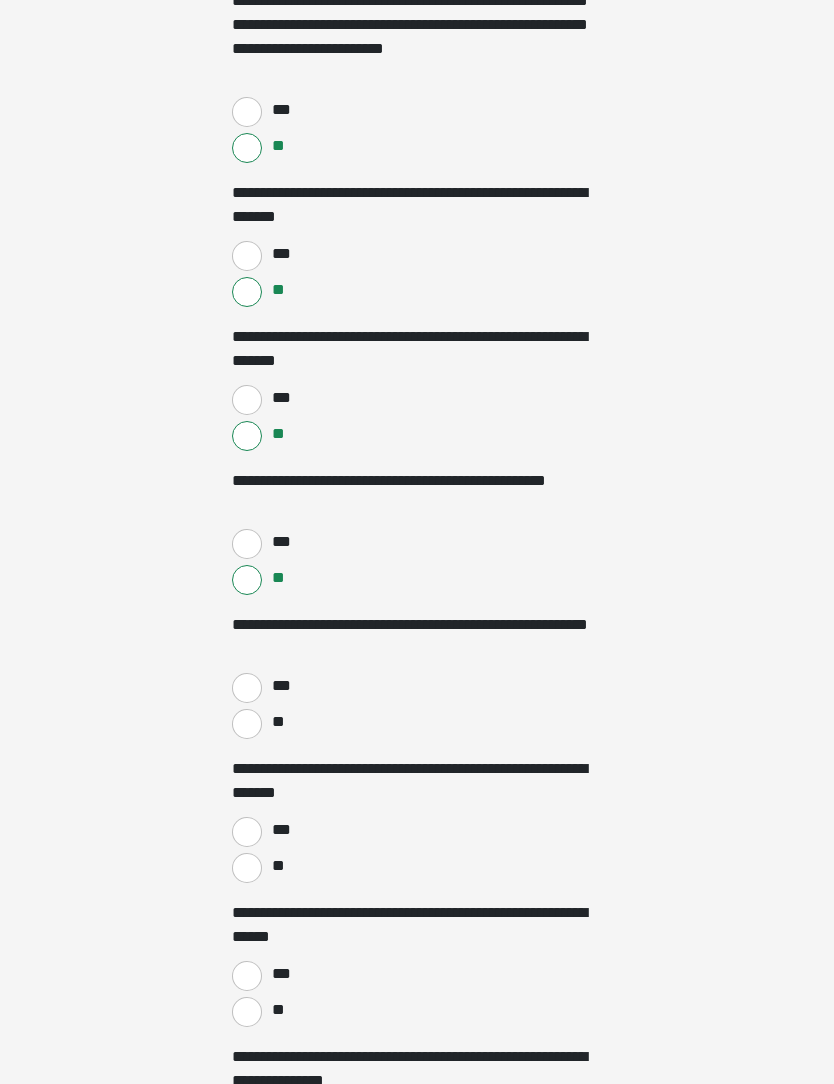 click on "**" at bounding box center [247, 724] 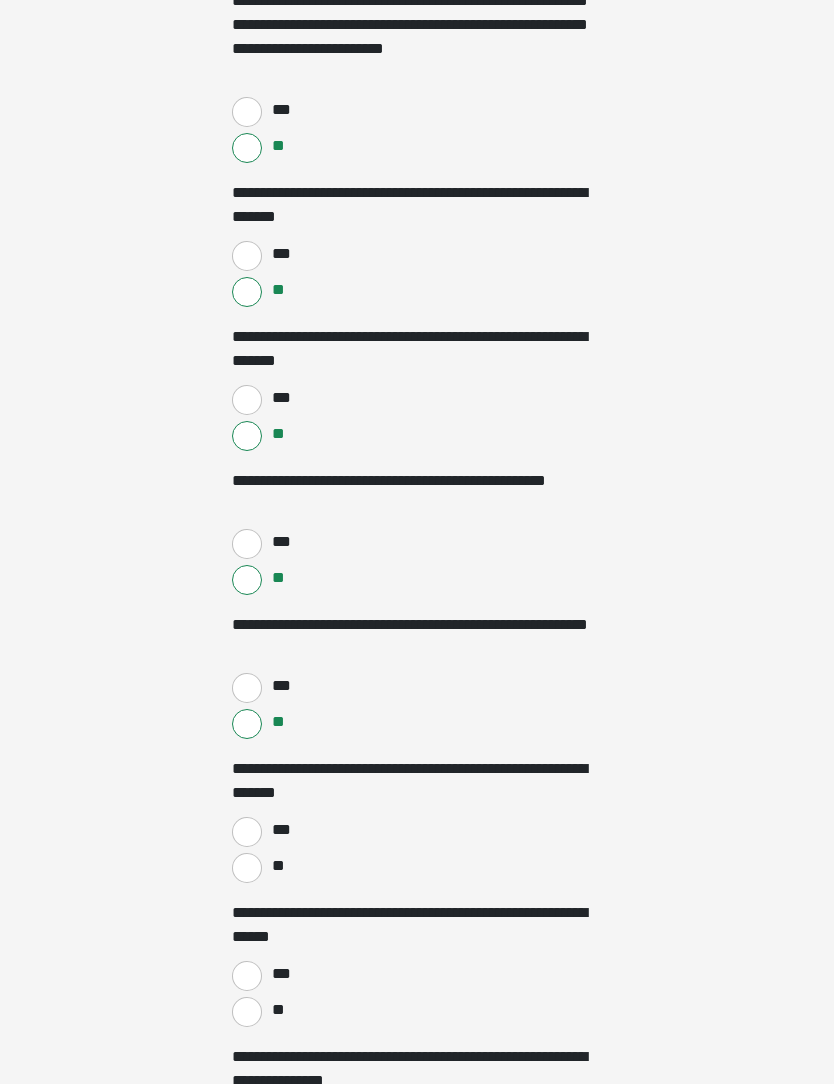 click on "**" at bounding box center (247, 868) 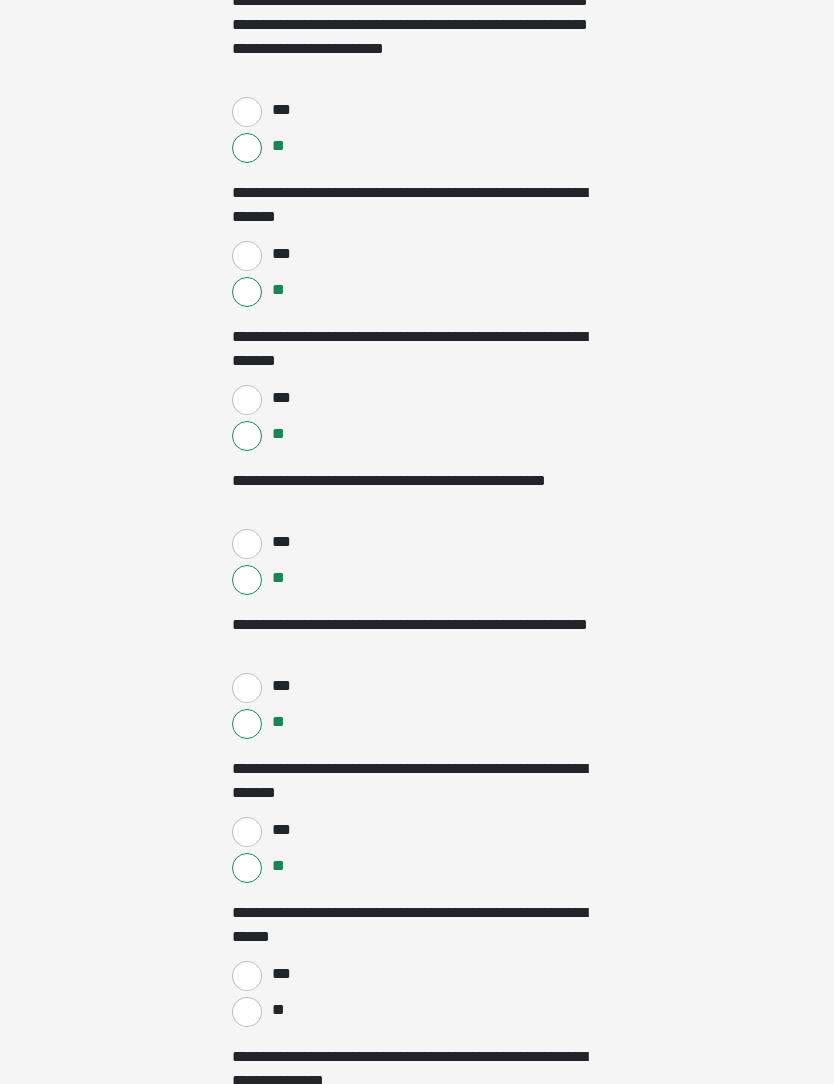 click on "**" at bounding box center [247, 1012] 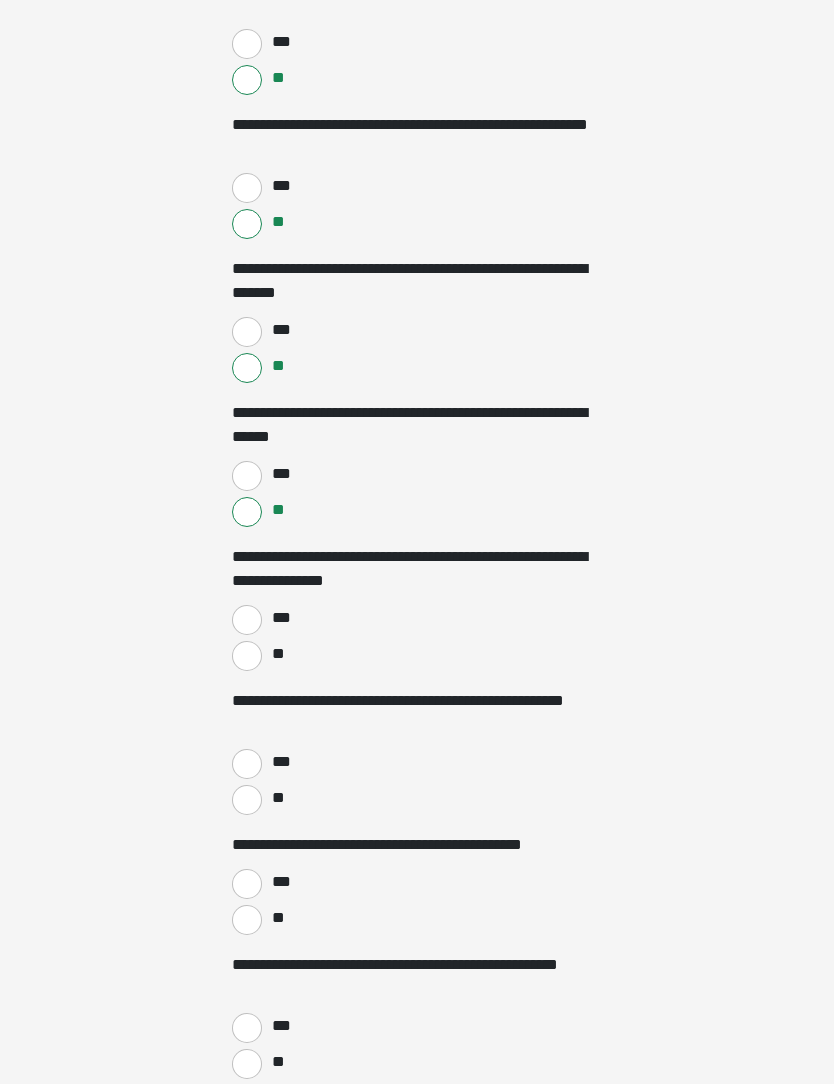 scroll, scrollTop: 2038, scrollLeft: 0, axis: vertical 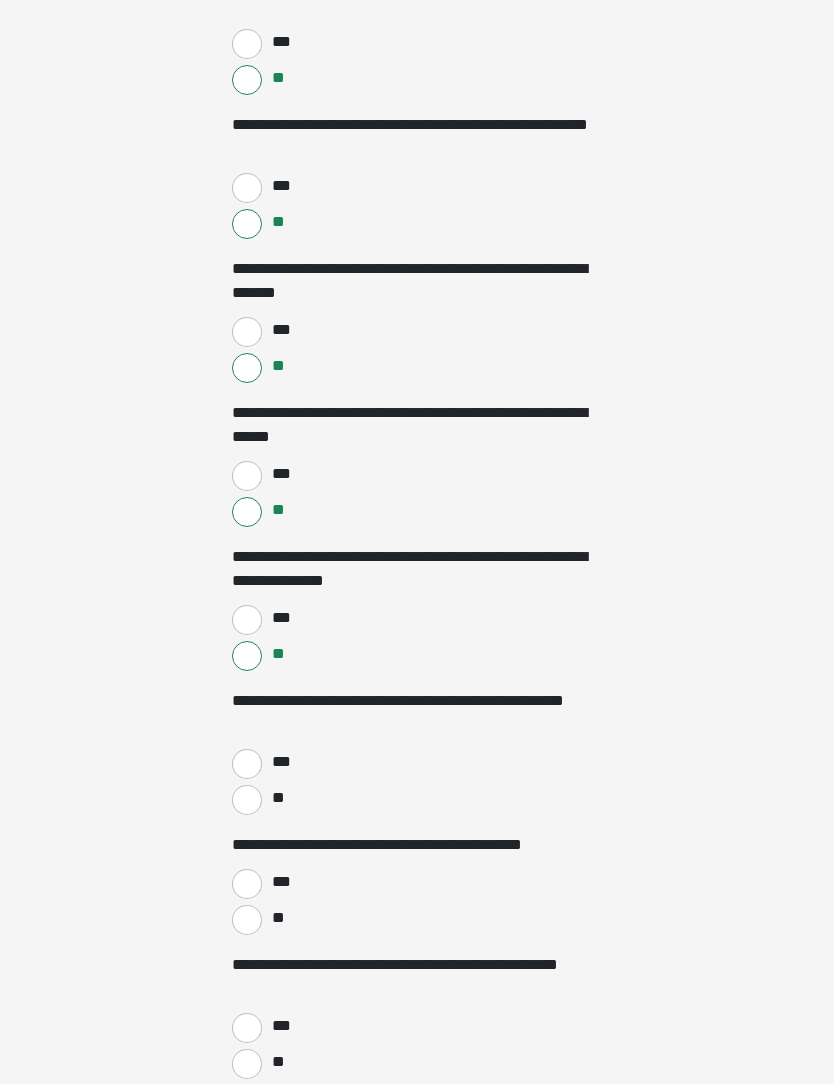 click on "**" at bounding box center [247, 800] 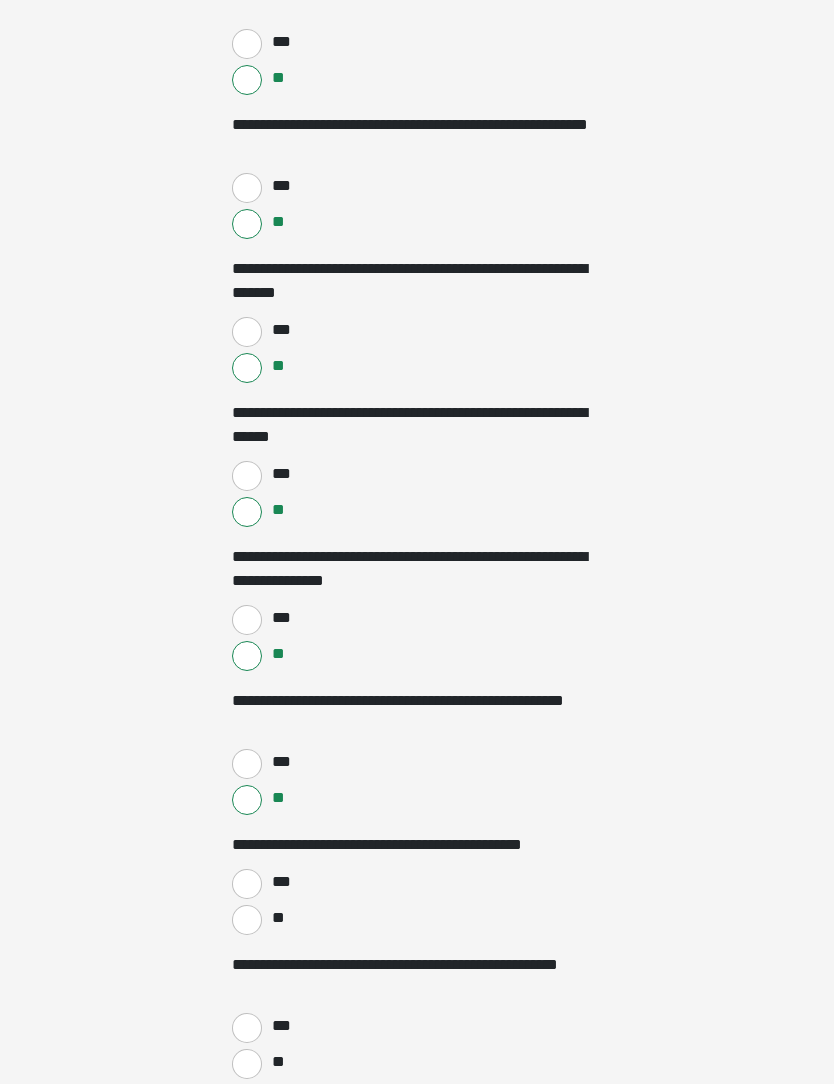 click on "**" at bounding box center (247, 920) 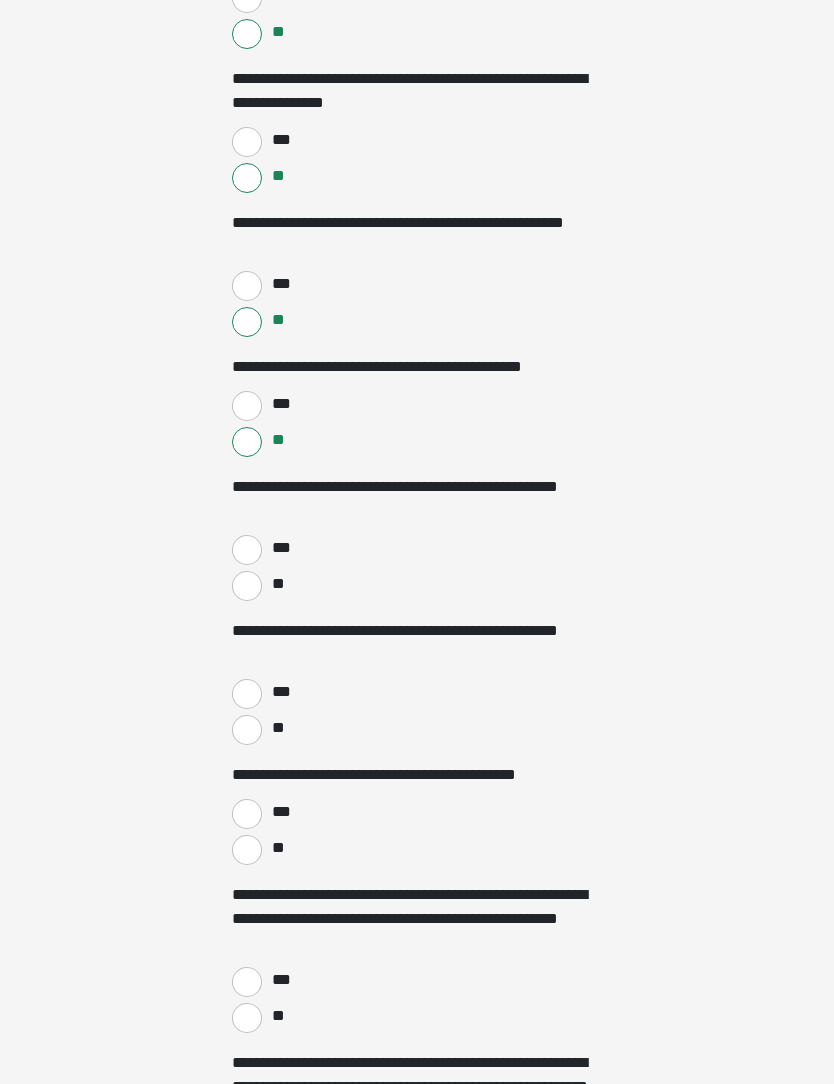 scroll, scrollTop: 2516, scrollLeft: 0, axis: vertical 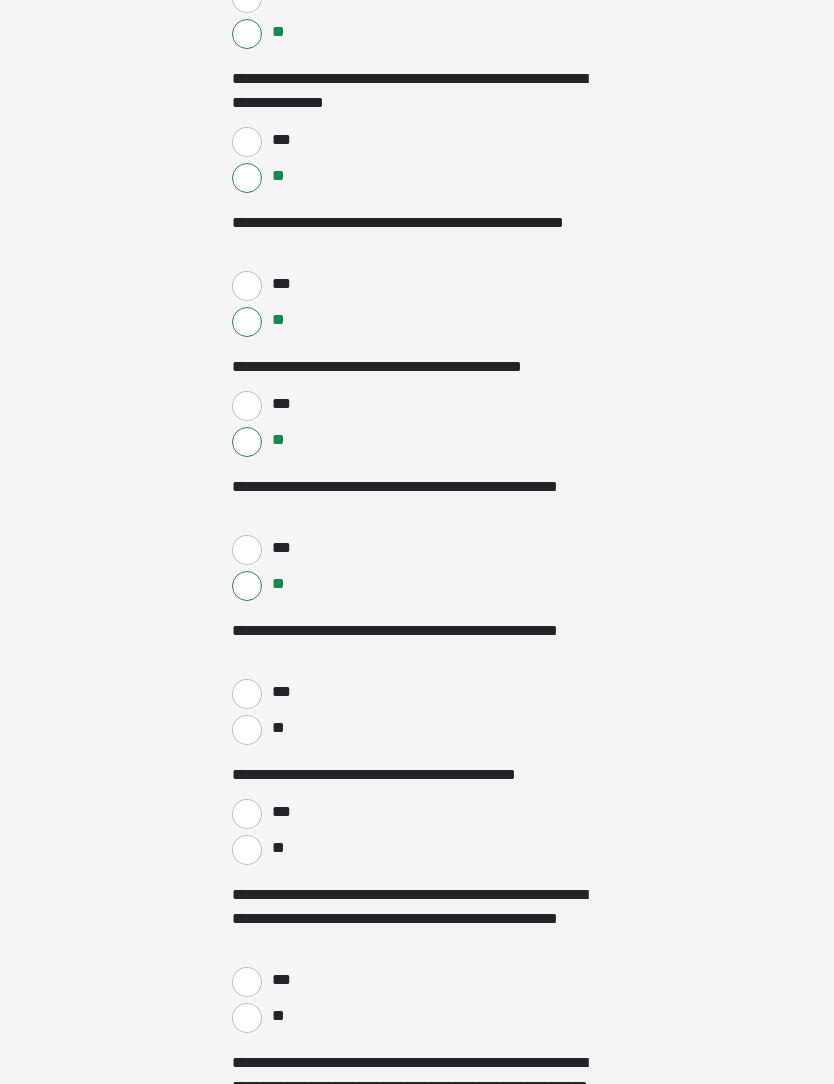 click on "**" at bounding box center [247, 730] 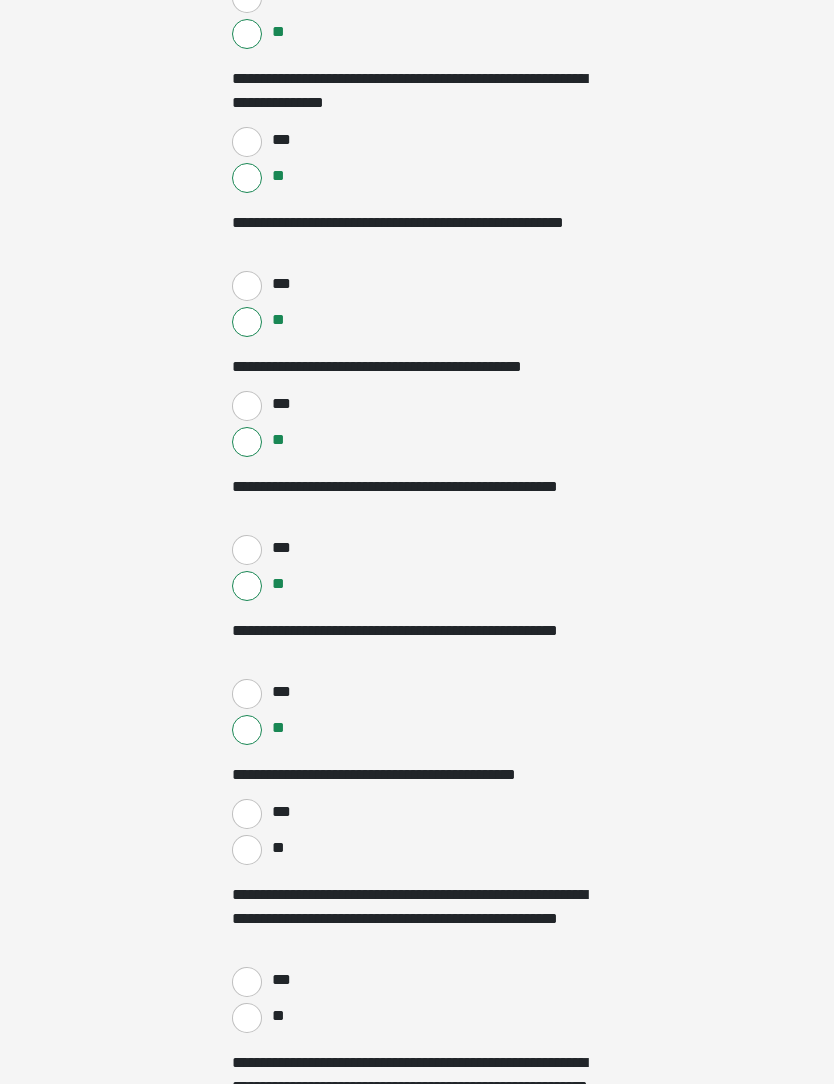 click on "**" at bounding box center (247, 850) 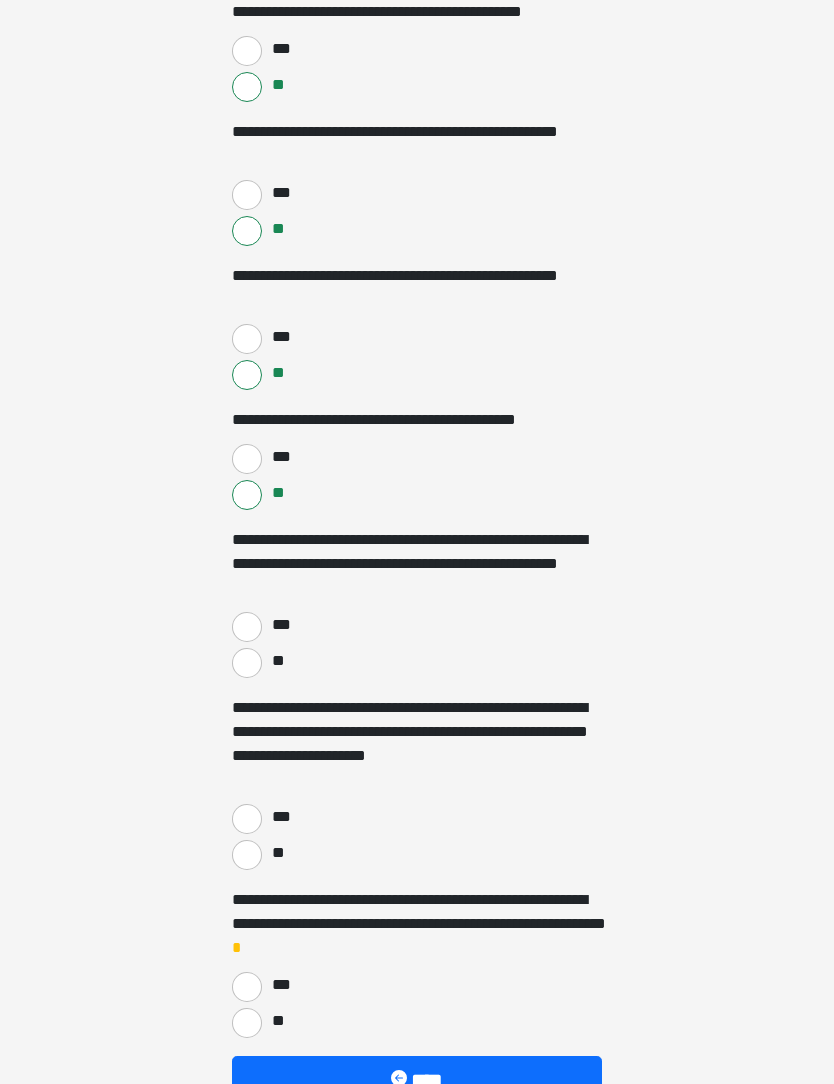 scroll, scrollTop: 2875, scrollLeft: 0, axis: vertical 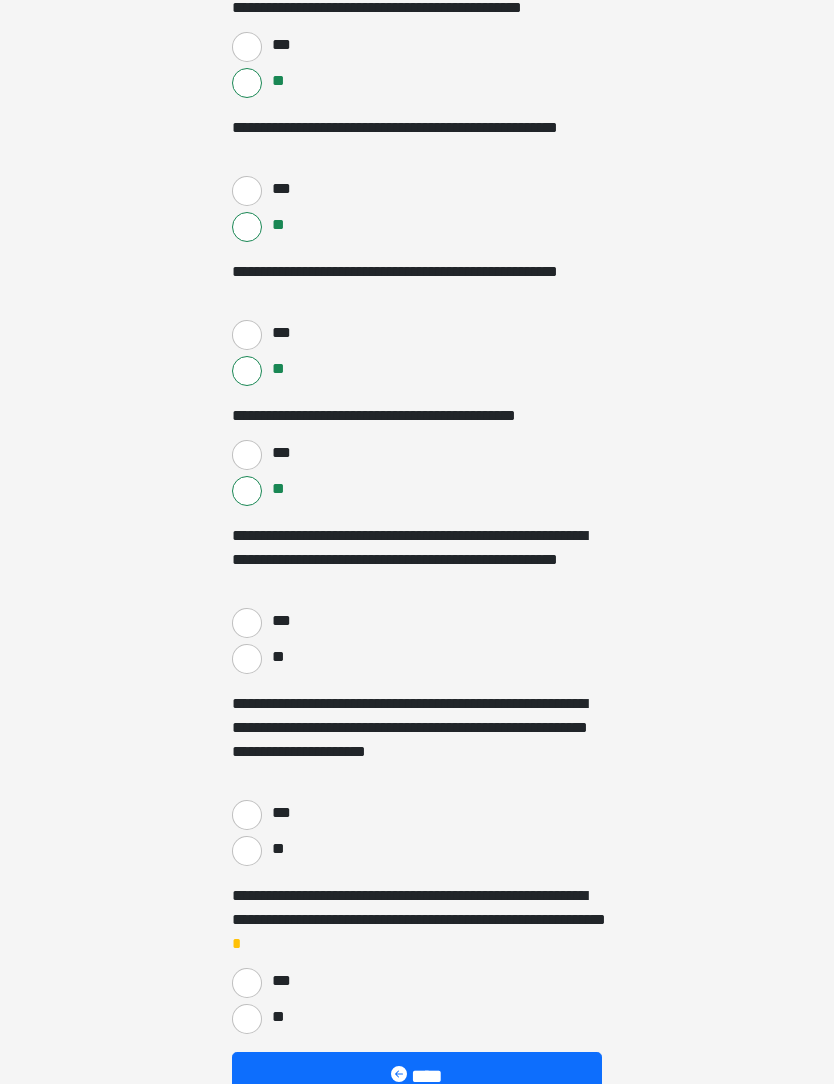 click on "**" at bounding box center [247, 659] 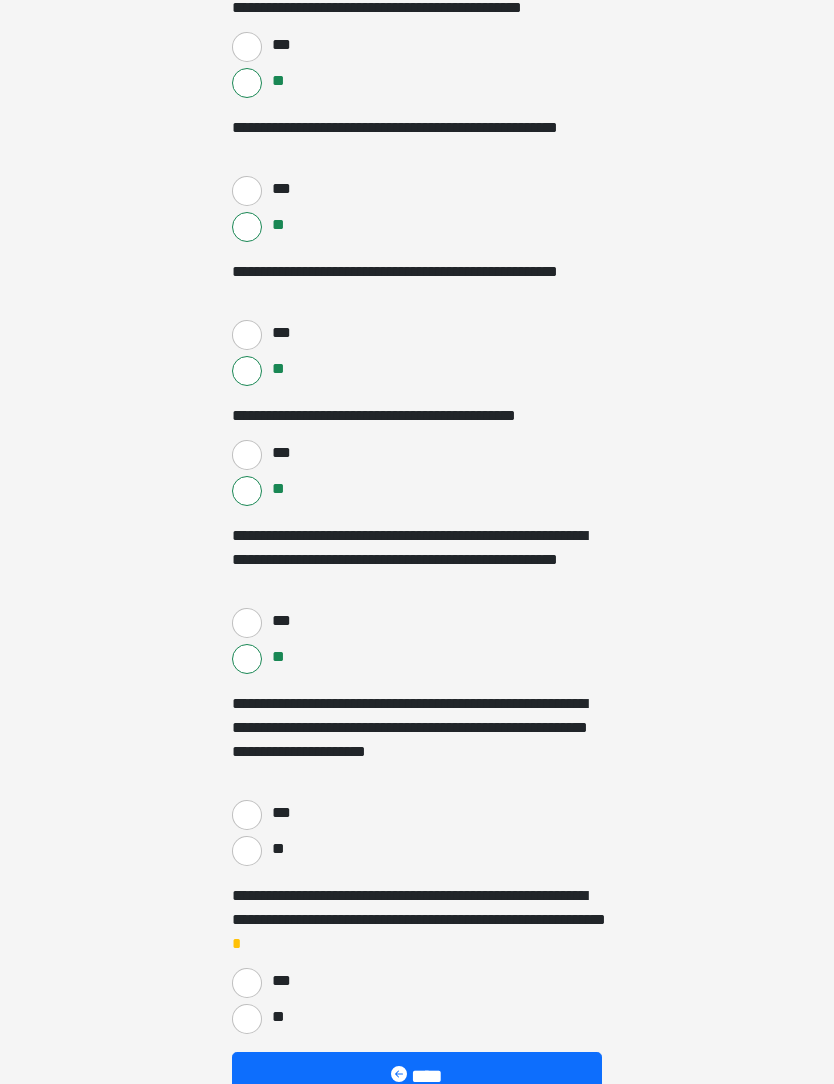 click on "**" at bounding box center (247, 851) 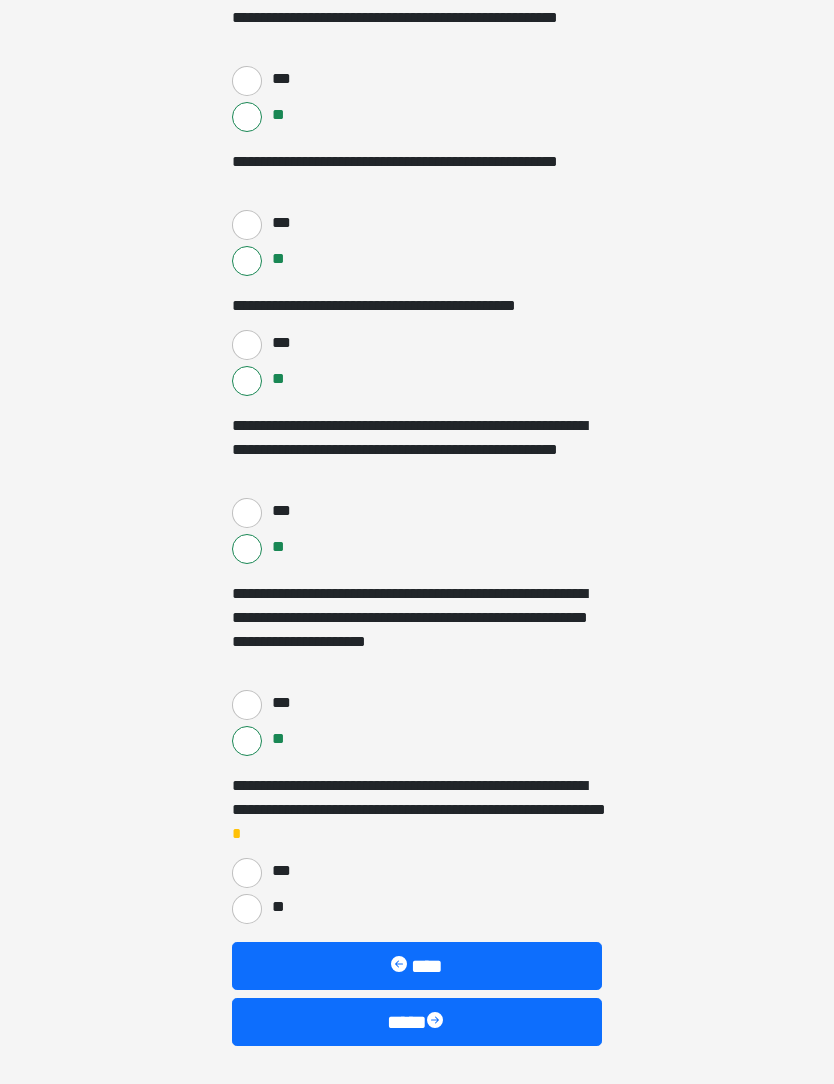 scroll, scrollTop: 2984, scrollLeft: 0, axis: vertical 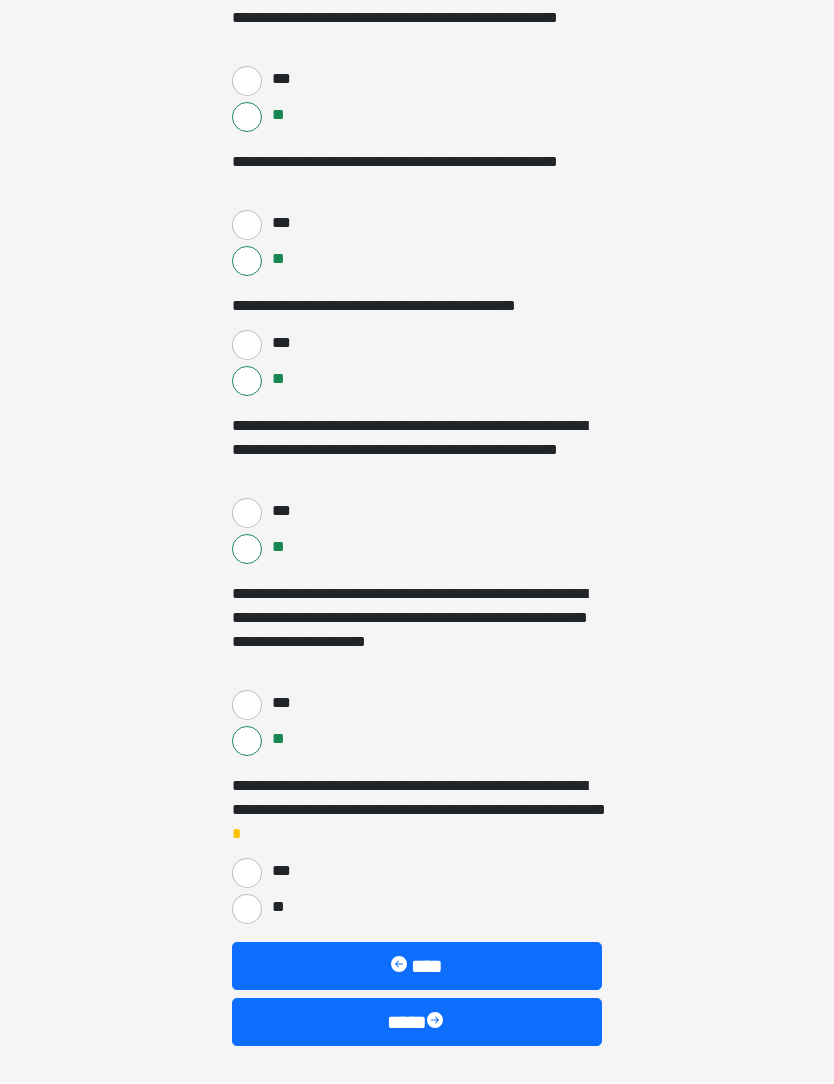 click on "**" at bounding box center [247, 910] 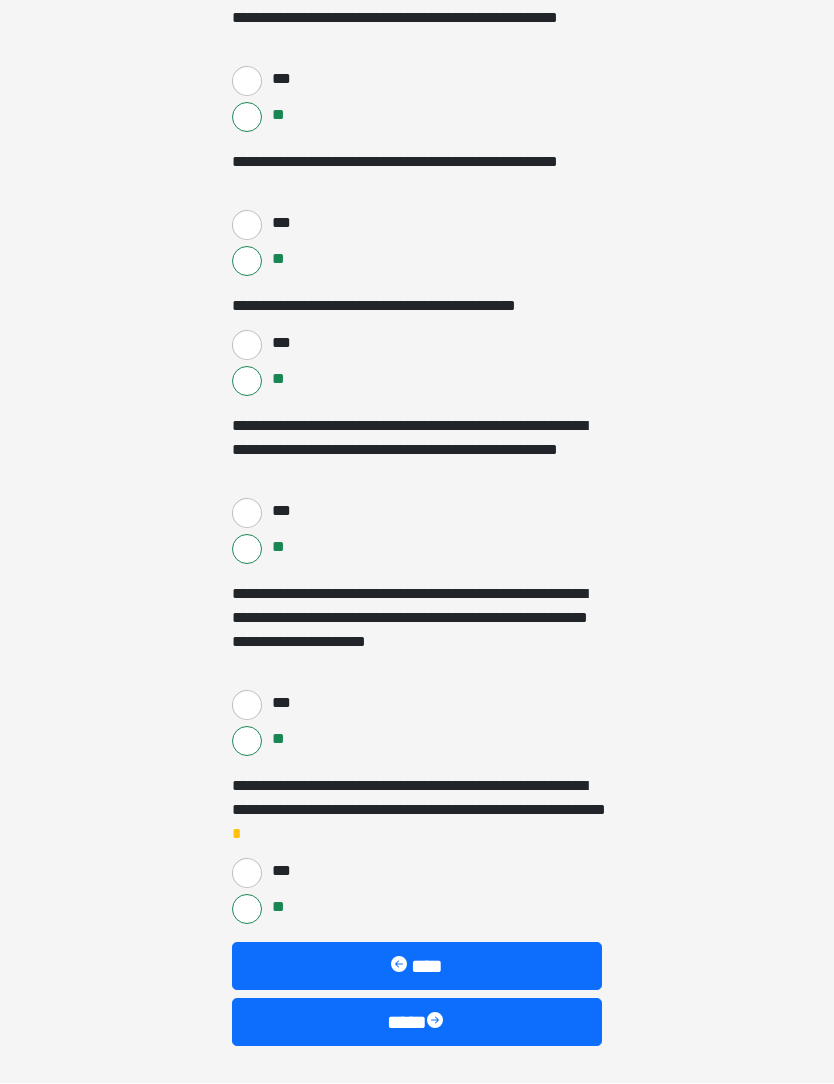 click on "****" at bounding box center [417, 1023] 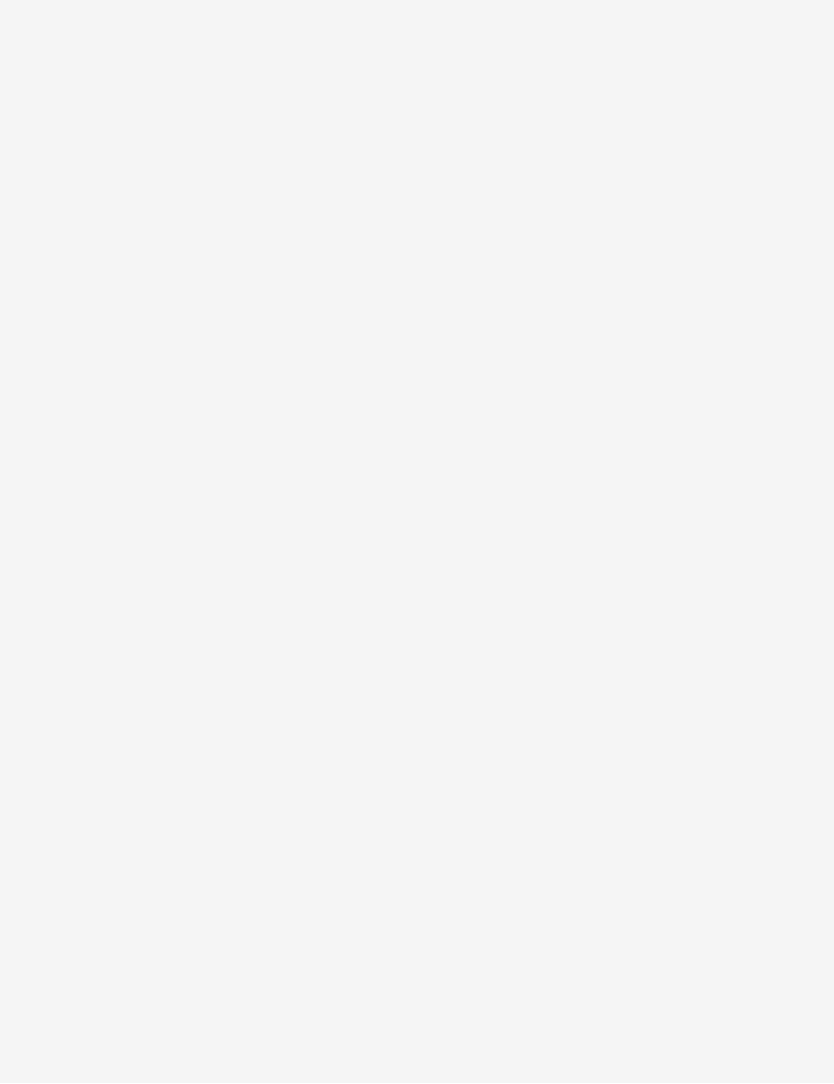 scroll, scrollTop: 0, scrollLeft: 0, axis: both 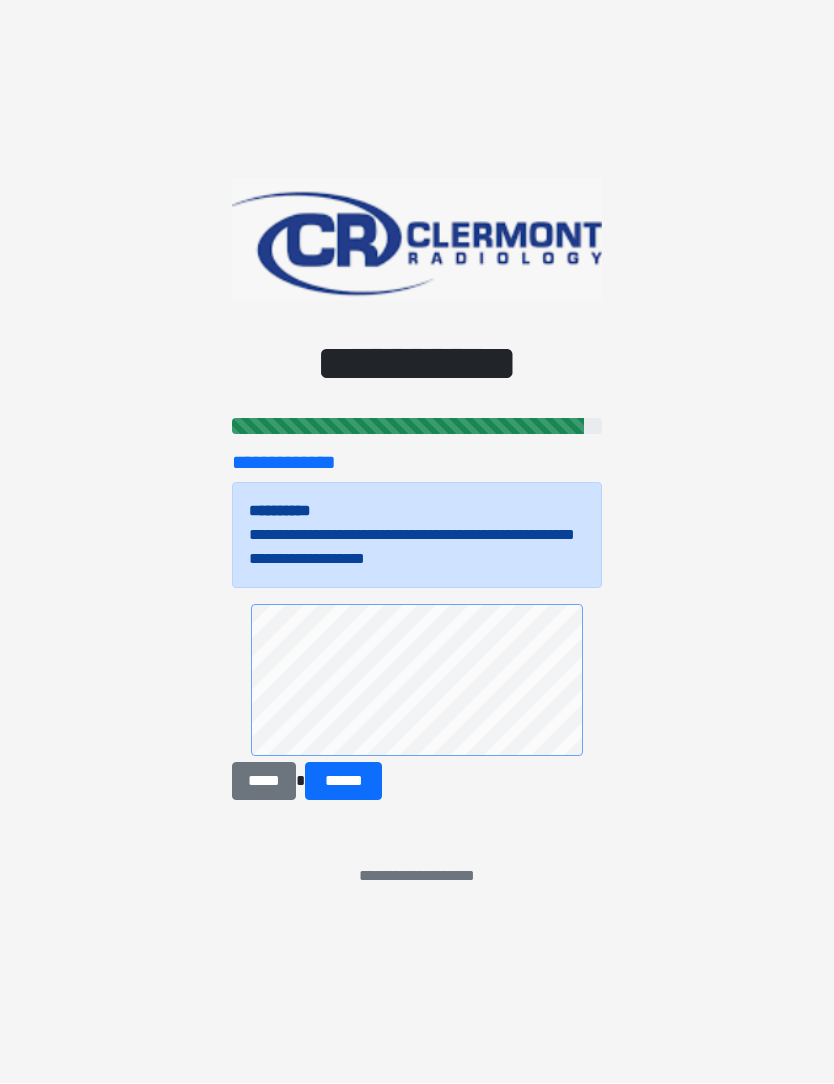 click on "******" at bounding box center (343, 782) 